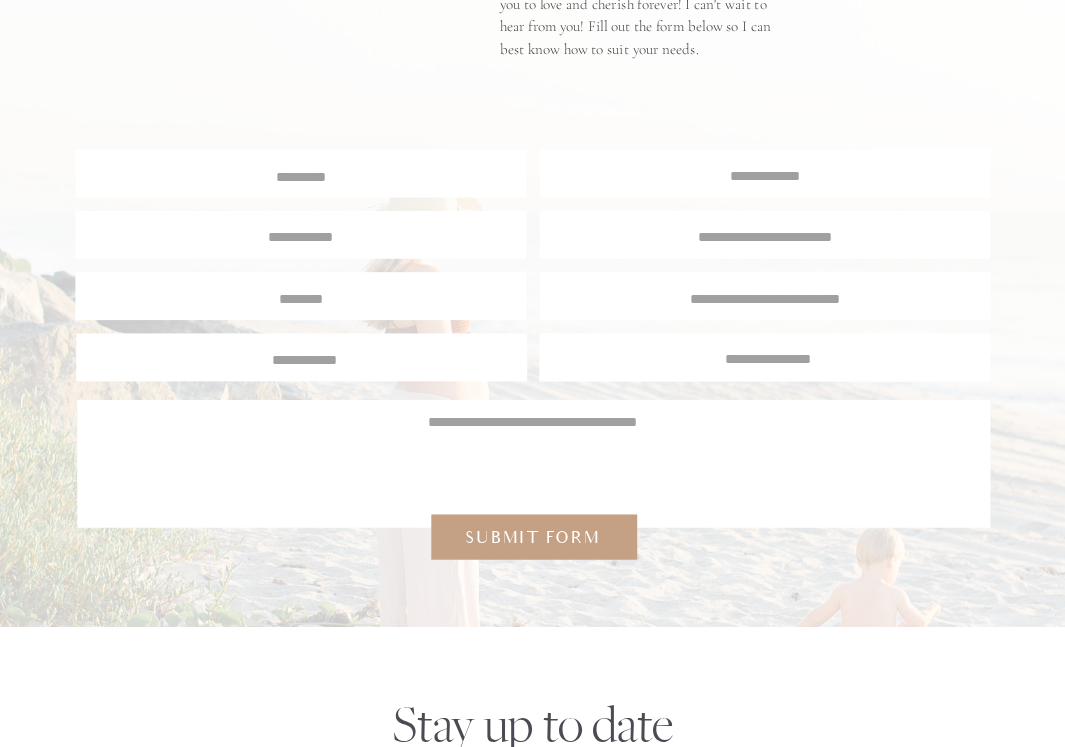scroll, scrollTop: 8496, scrollLeft: 0, axis: vertical 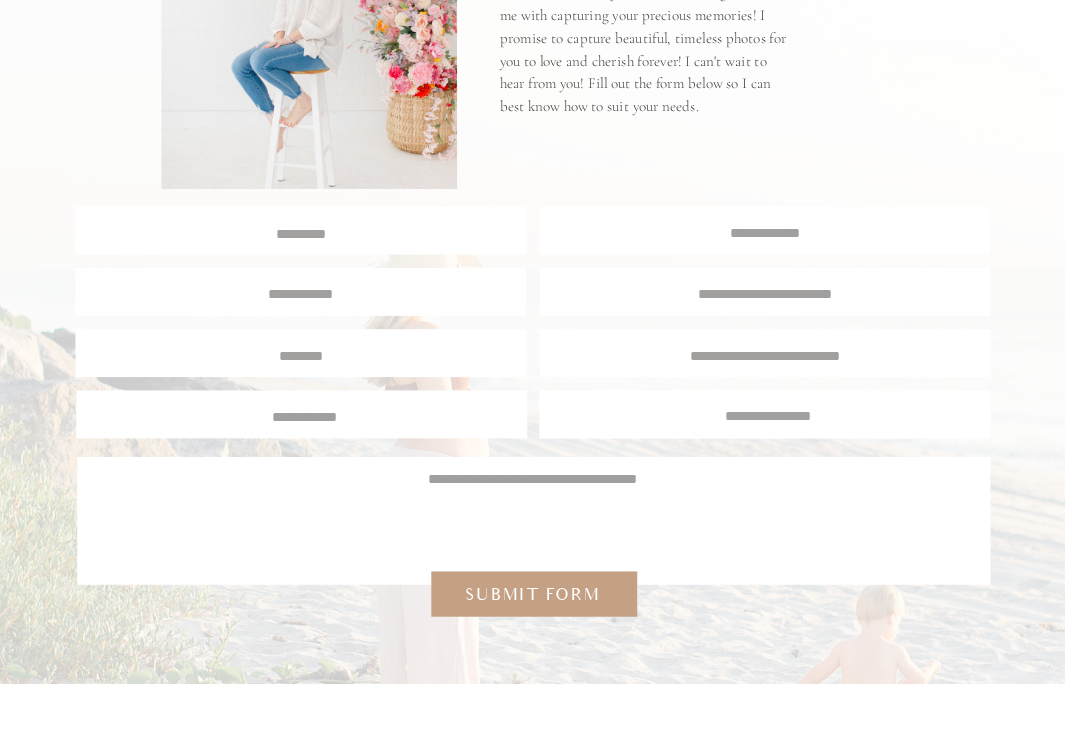 click at bounding box center (301, 232) 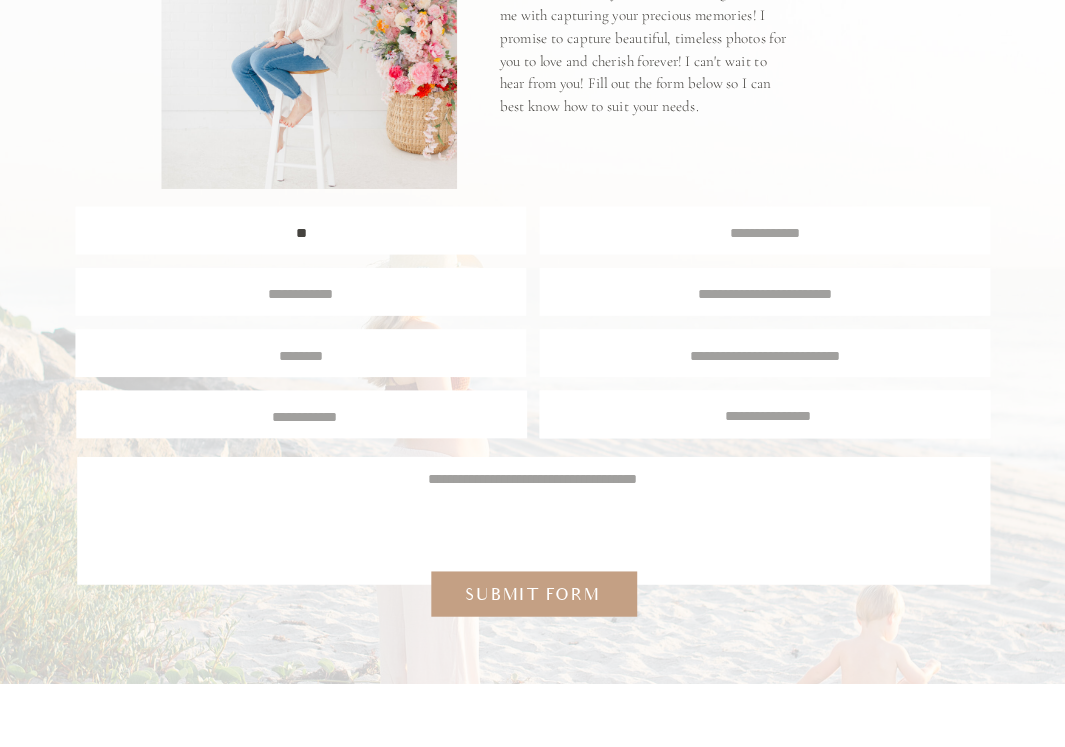 scroll, scrollTop: 2, scrollLeft: 0, axis: vertical 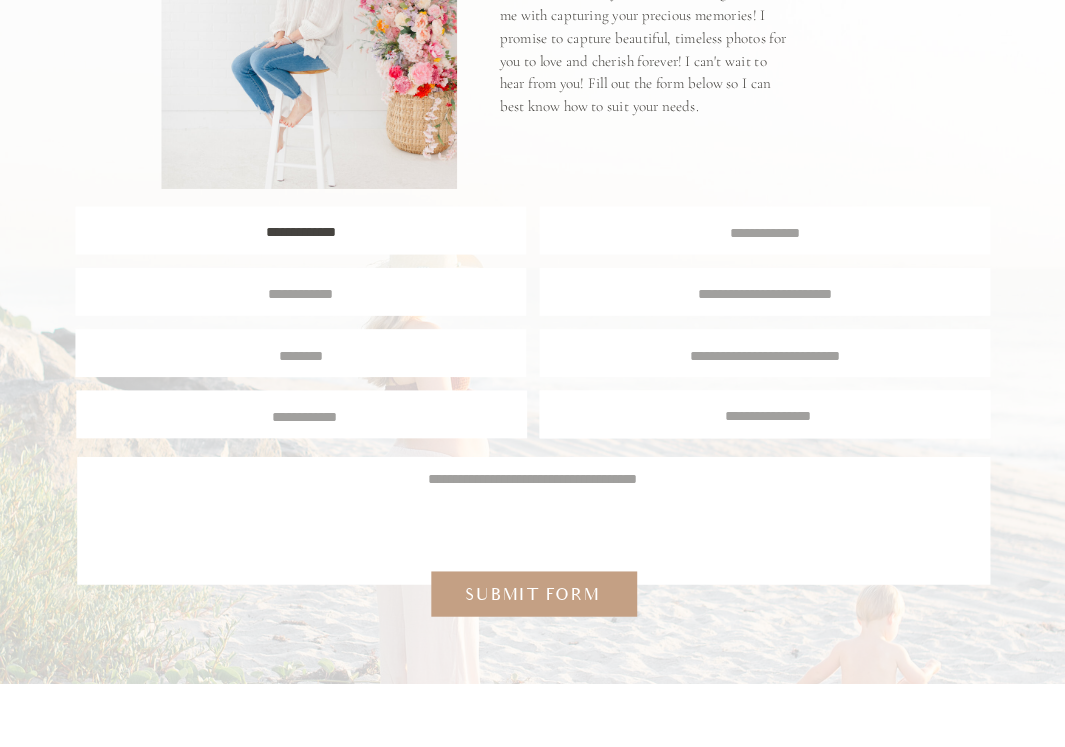 type on "**********" 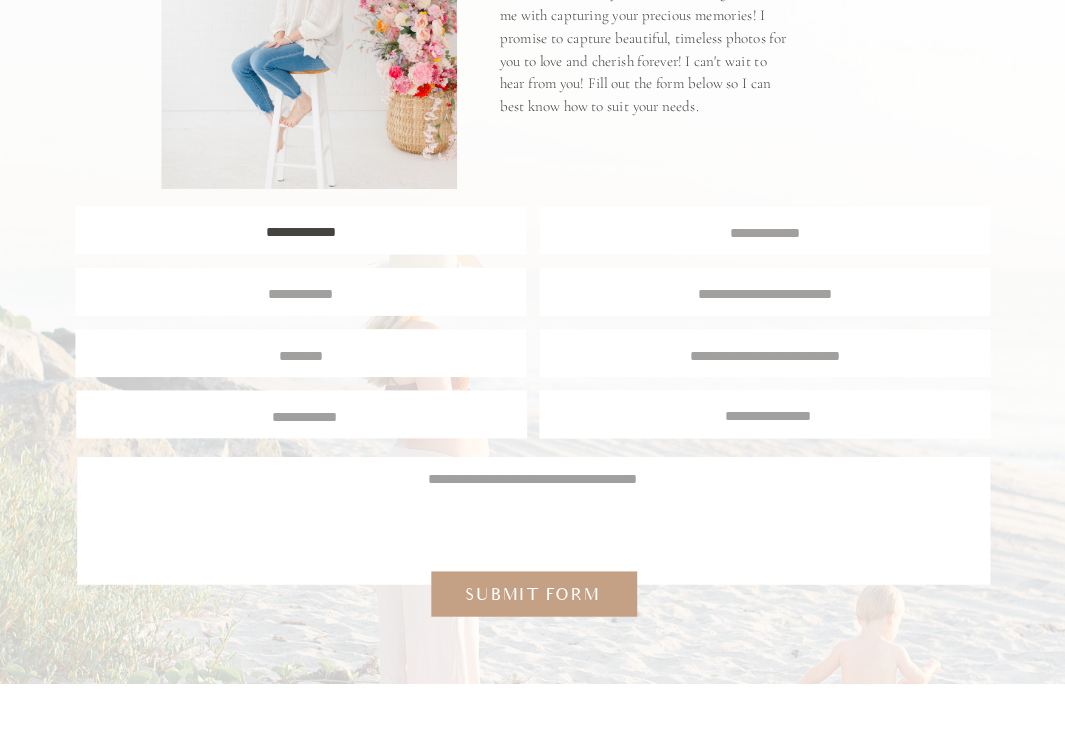 scroll, scrollTop: 2, scrollLeft: 0, axis: vertical 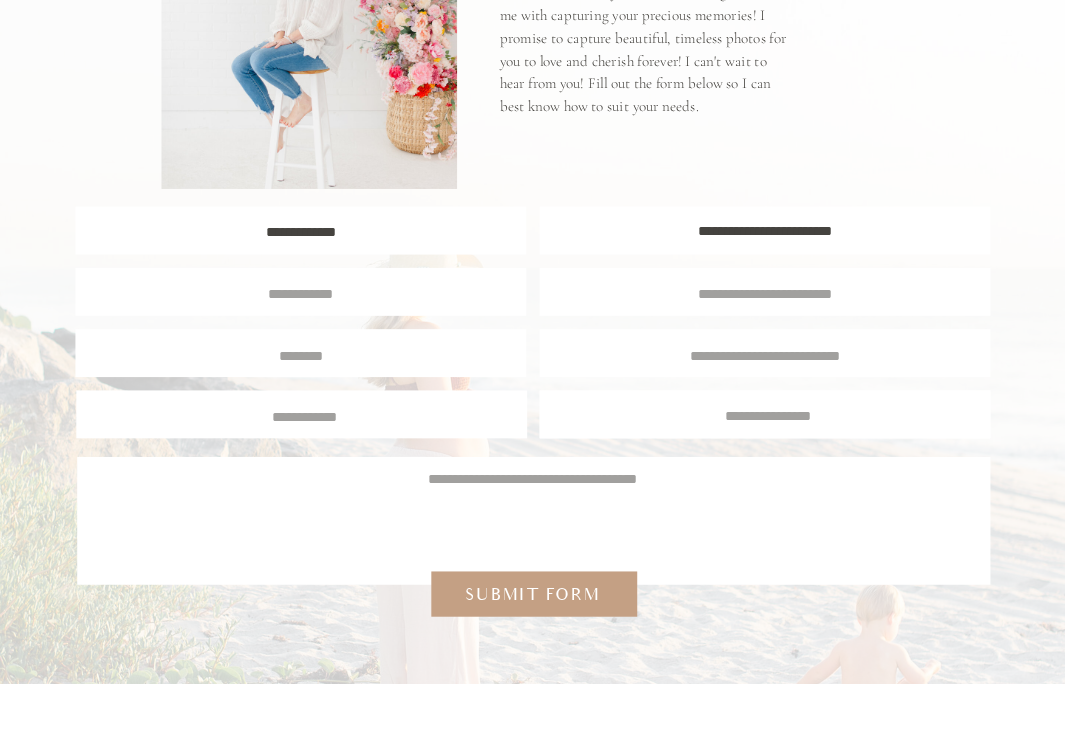 type on "**********" 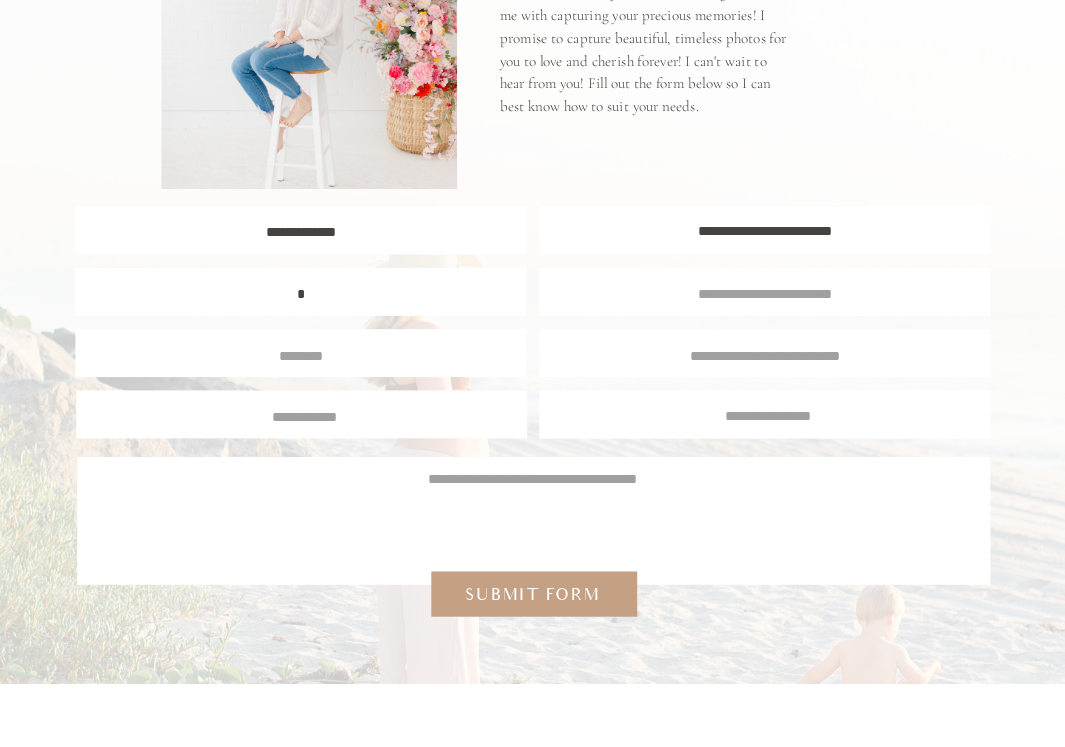 scroll, scrollTop: 1, scrollLeft: 0, axis: vertical 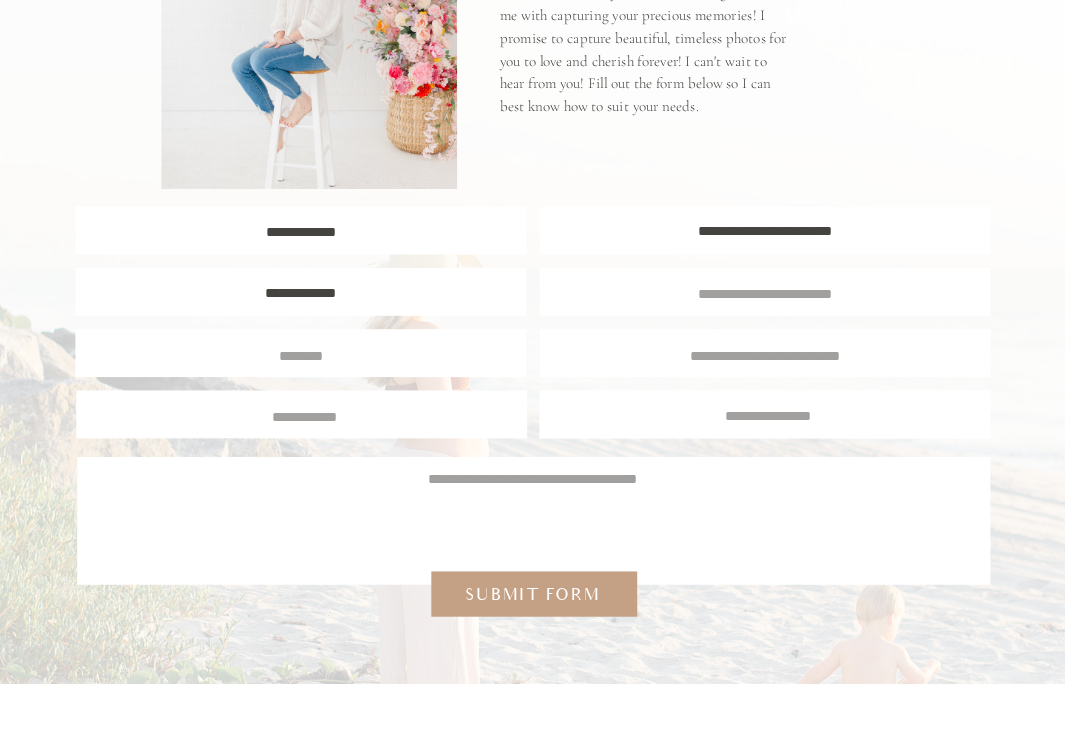 type on "**********" 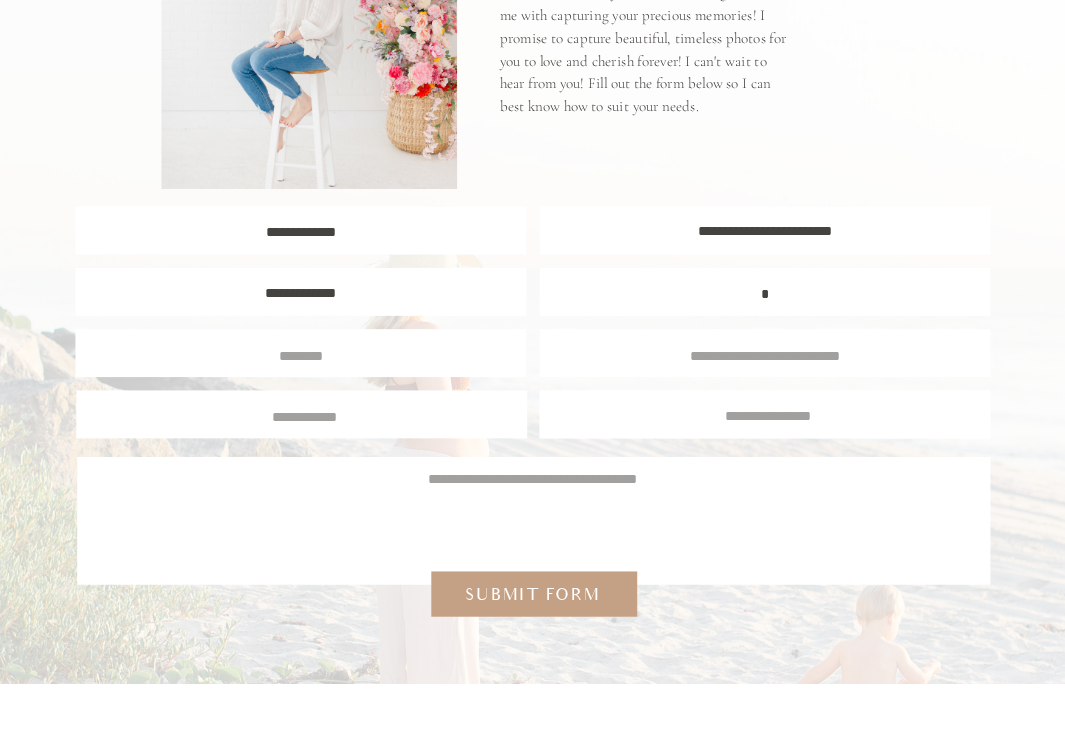 scroll, scrollTop: 1, scrollLeft: 0, axis: vertical 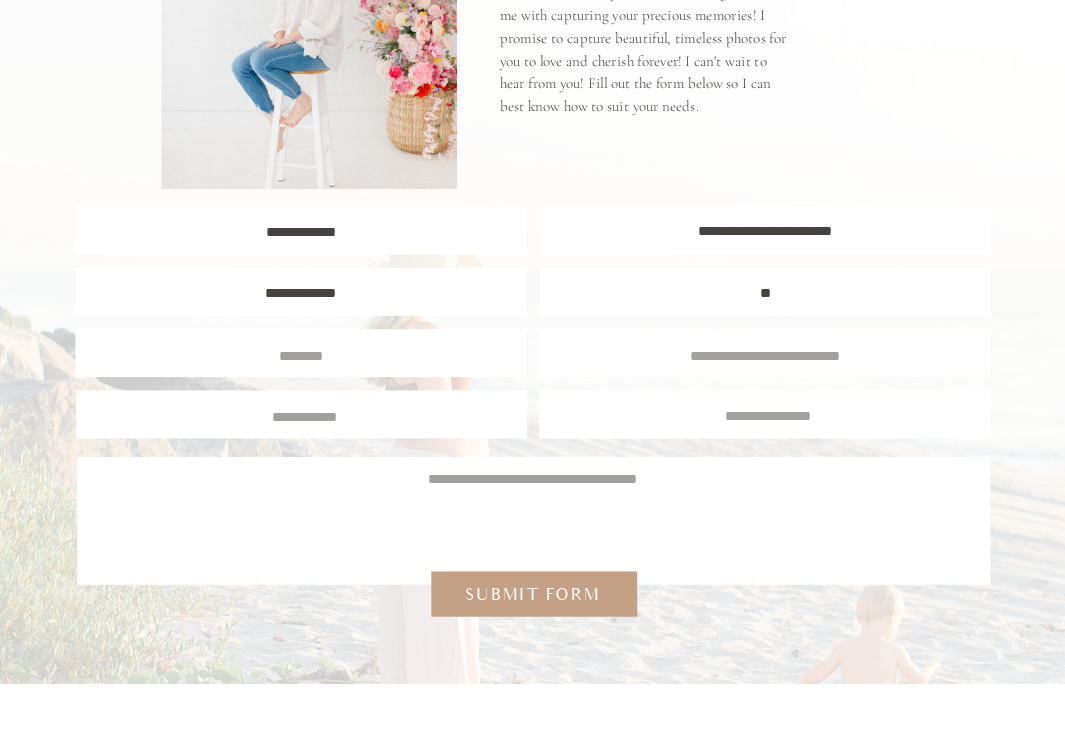 type on "*" 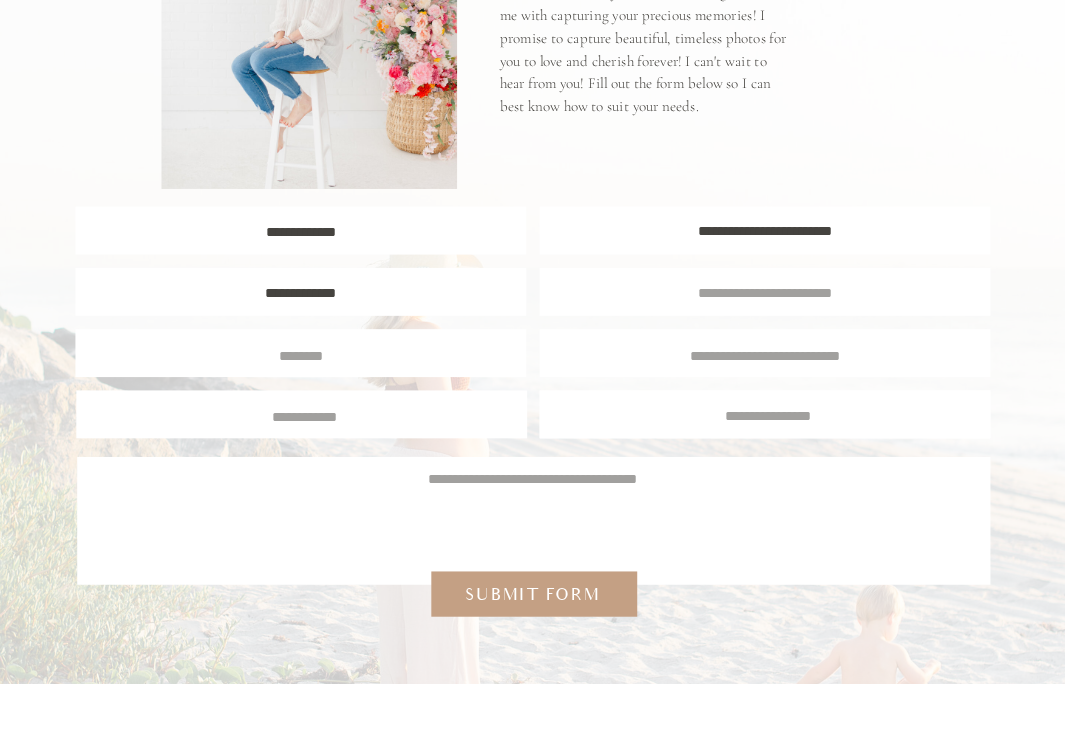 scroll, scrollTop: 2, scrollLeft: 0, axis: vertical 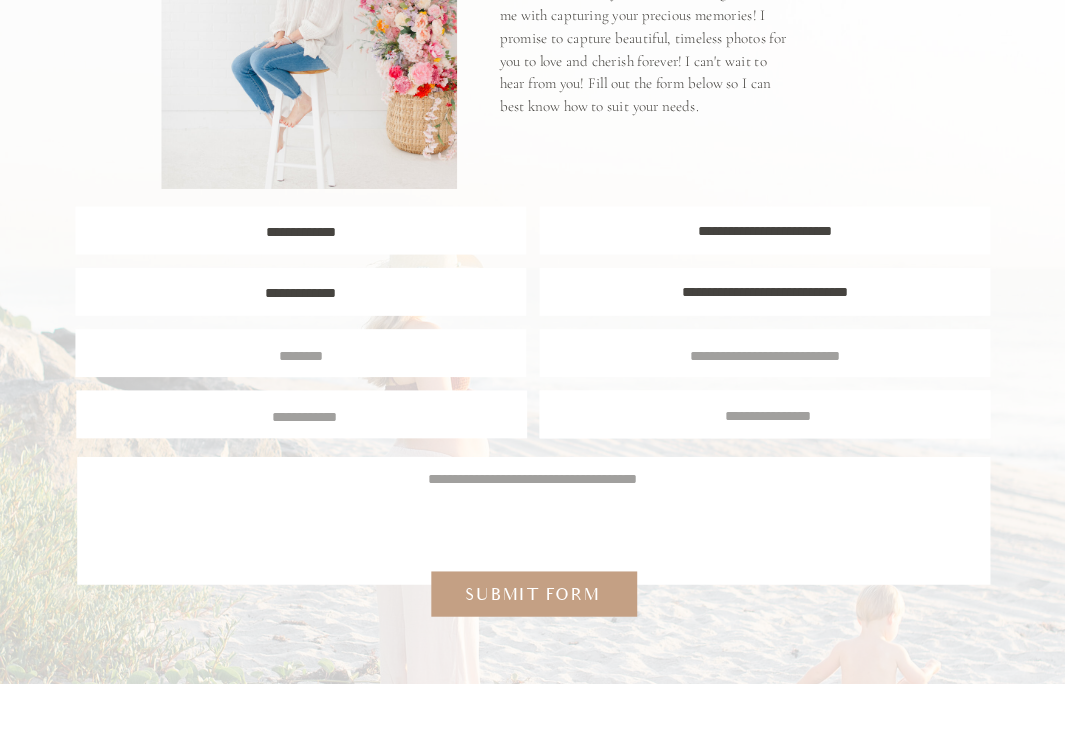 type on "**********" 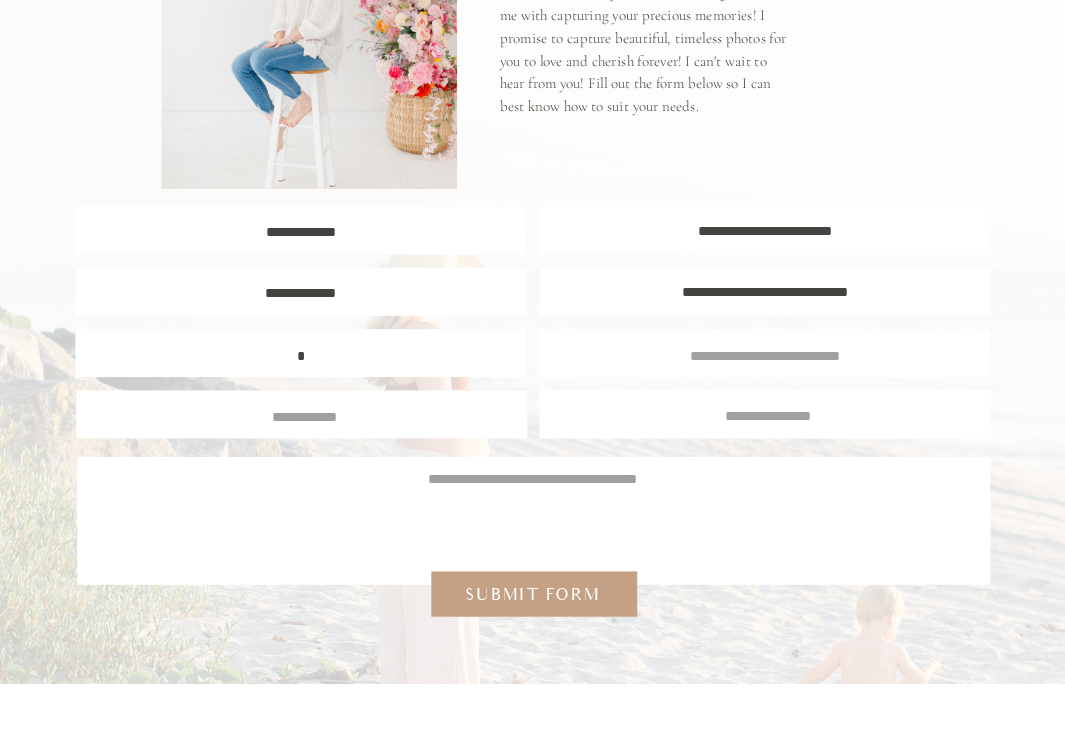scroll, scrollTop: 2, scrollLeft: 0, axis: vertical 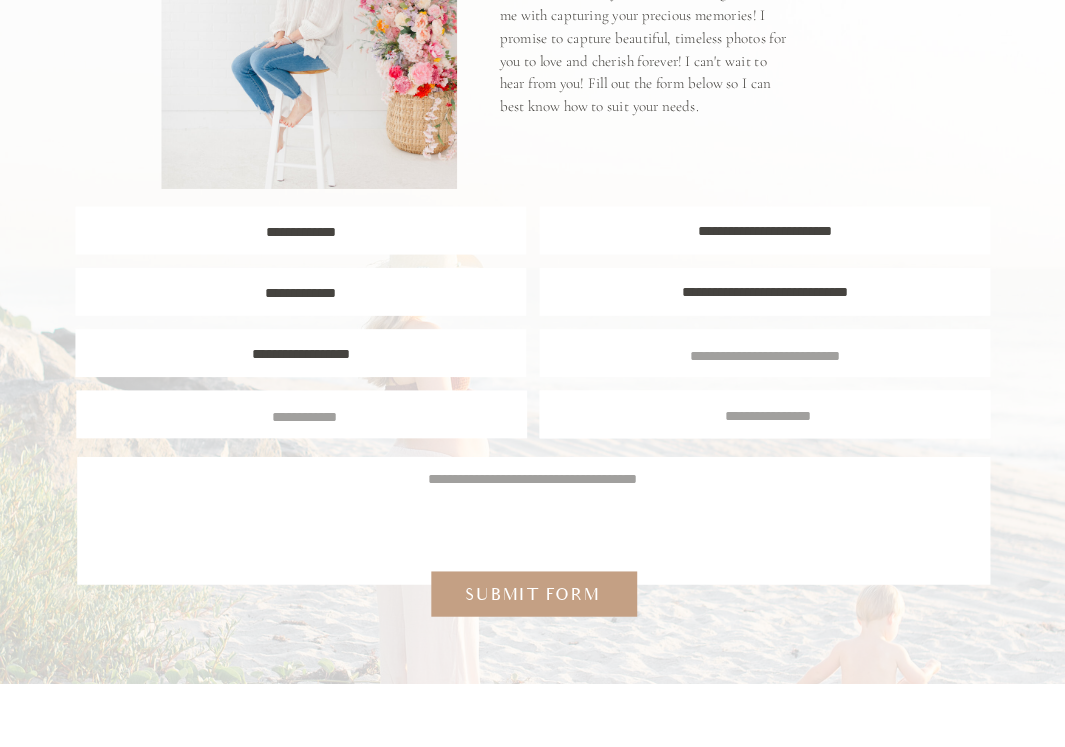 type on "**********" 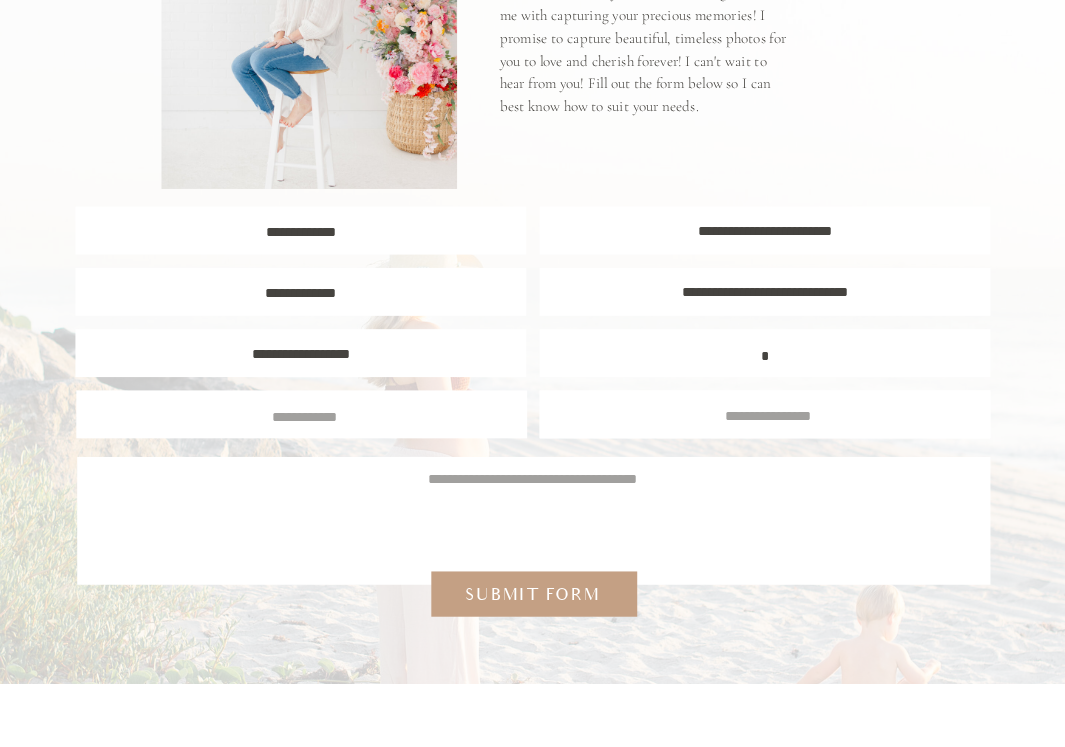 scroll, scrollTop: 2, scrollLeft: 0, axis: vertical 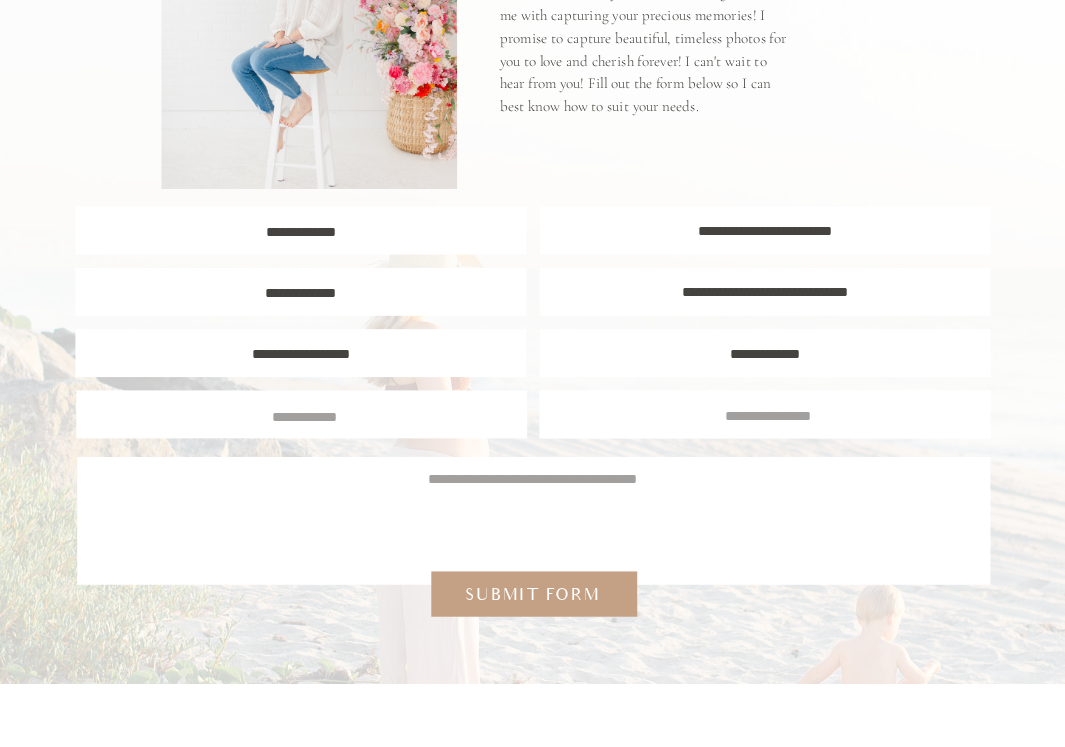 type on "**********" 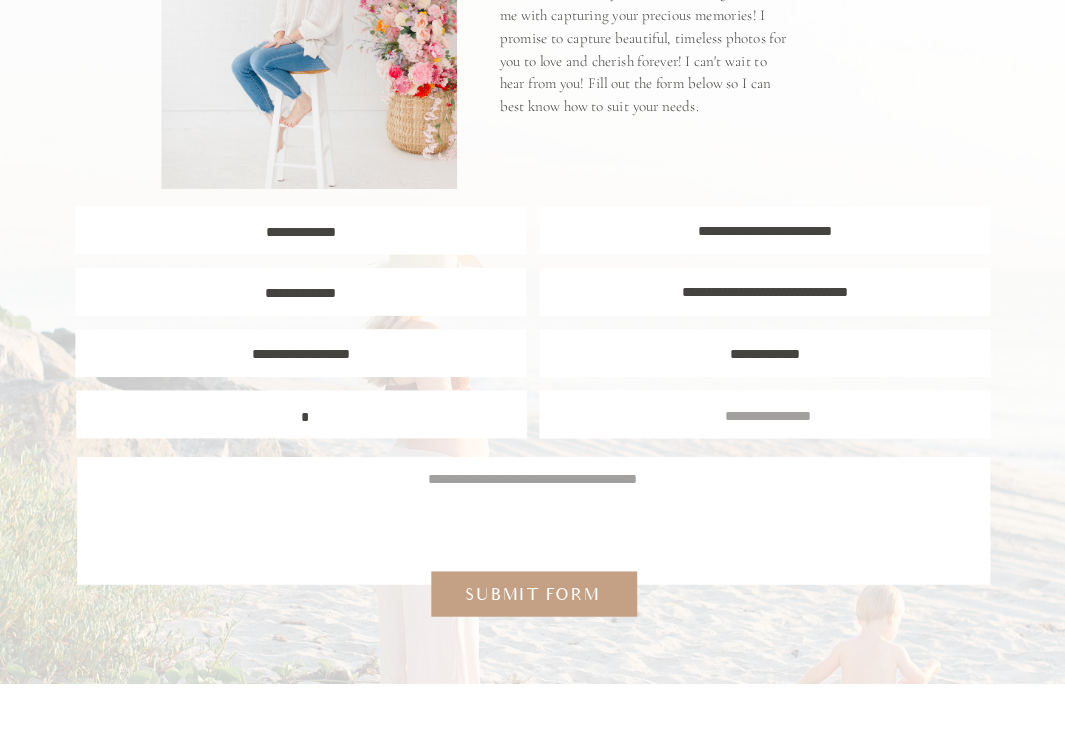 scroll, scrollTop: 1, scrollLeft: 0, axis: vertical 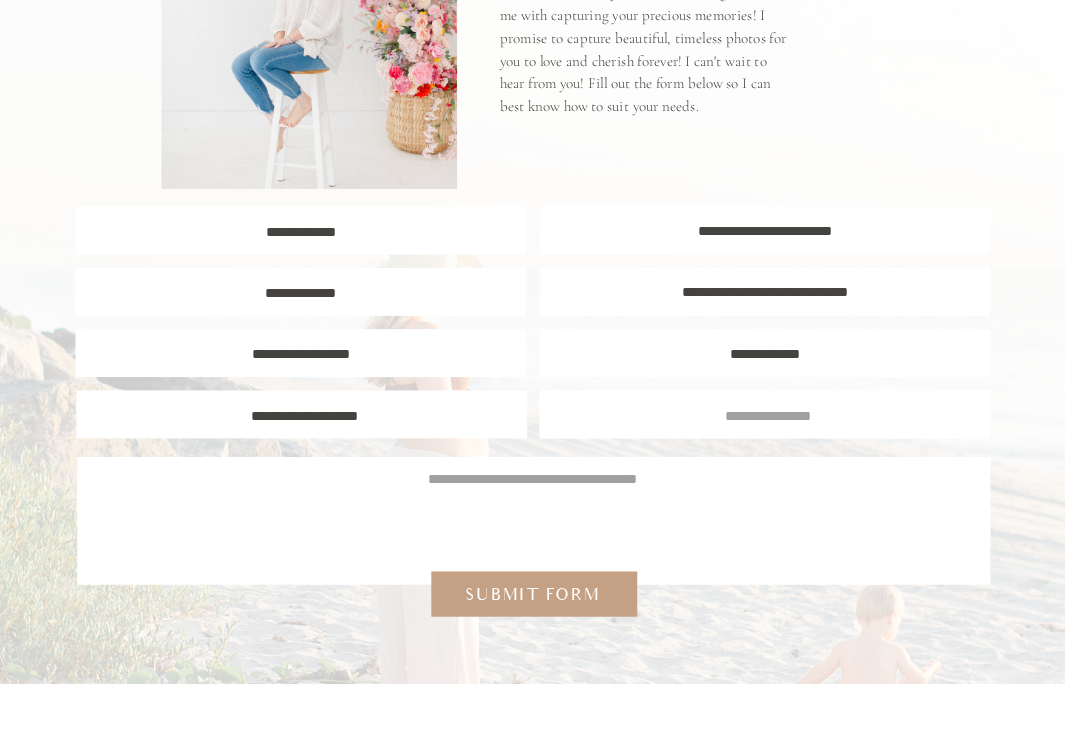 type on "**********" 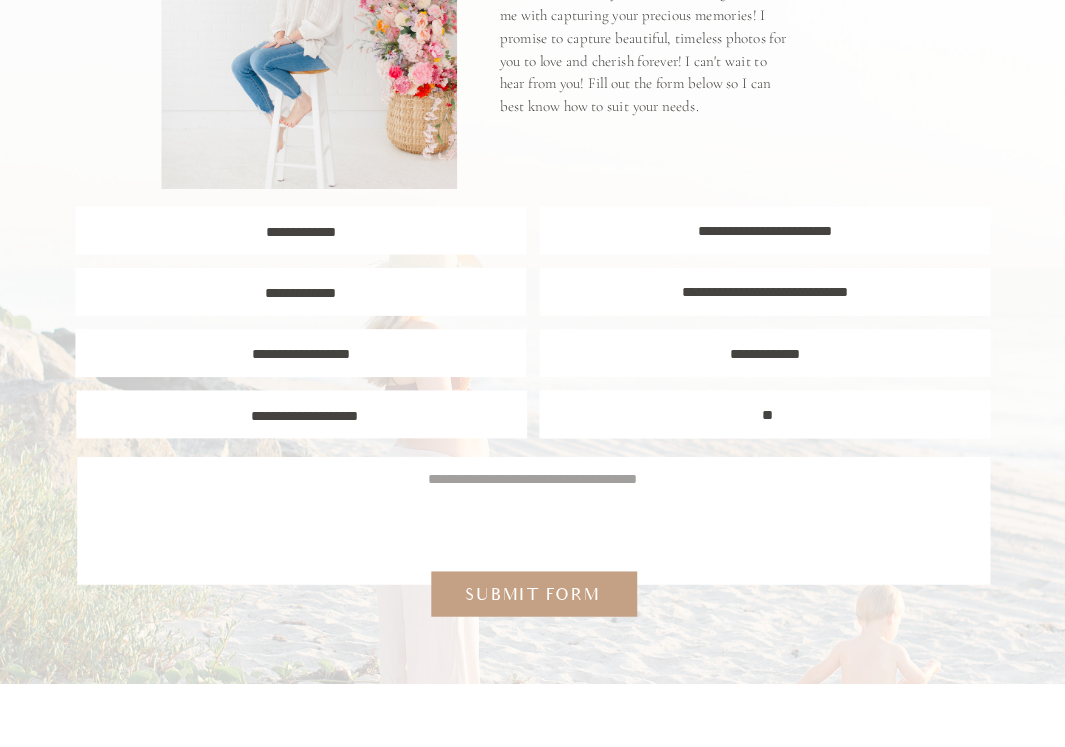 scroll, scrollTop: 2, scrollLeft: 0, axis: vertical 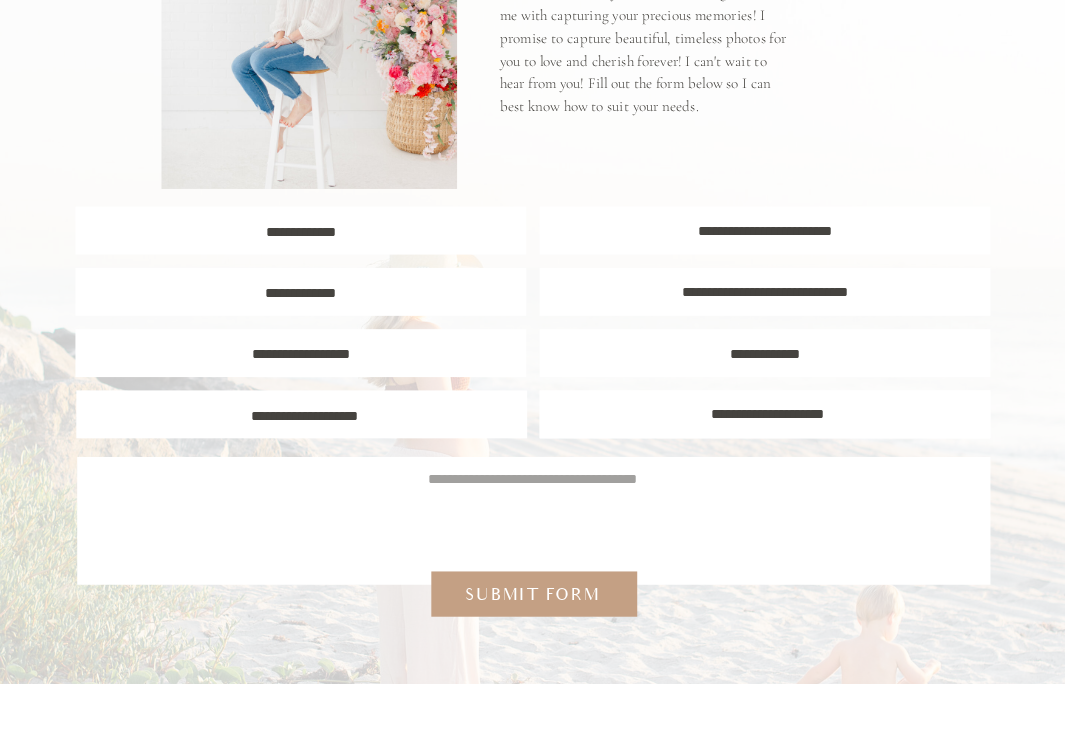 click at bounding box center [765, 414] 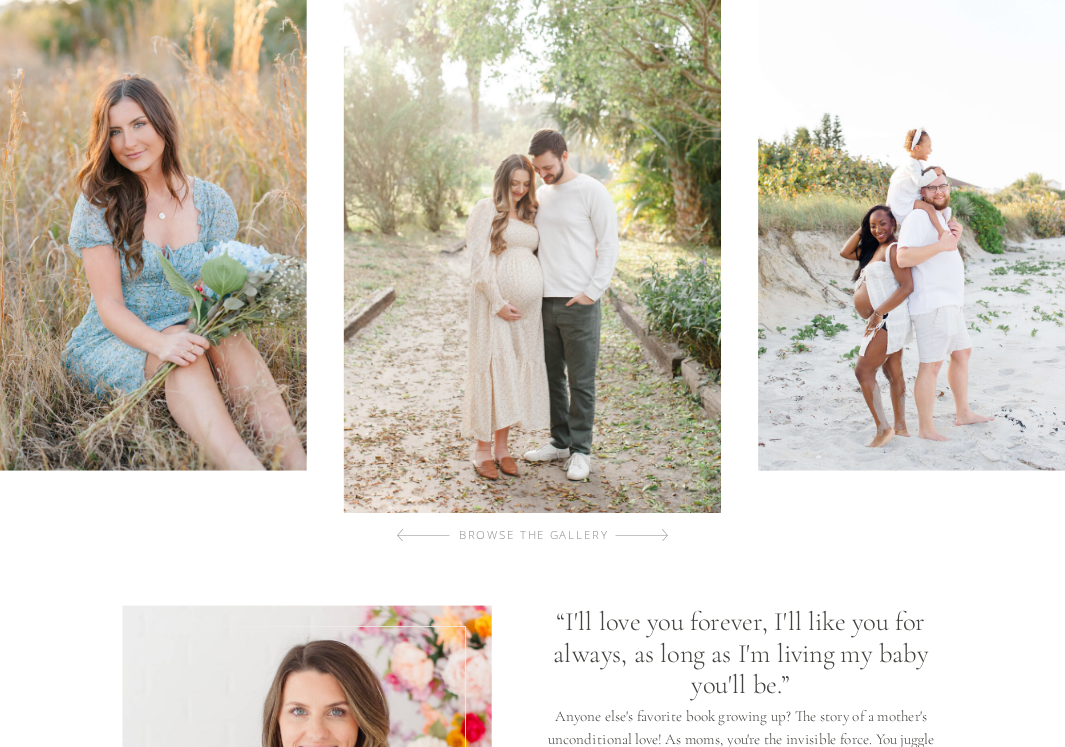 scroll, scrollTop: 0, scrollLeft: 0, axis: both 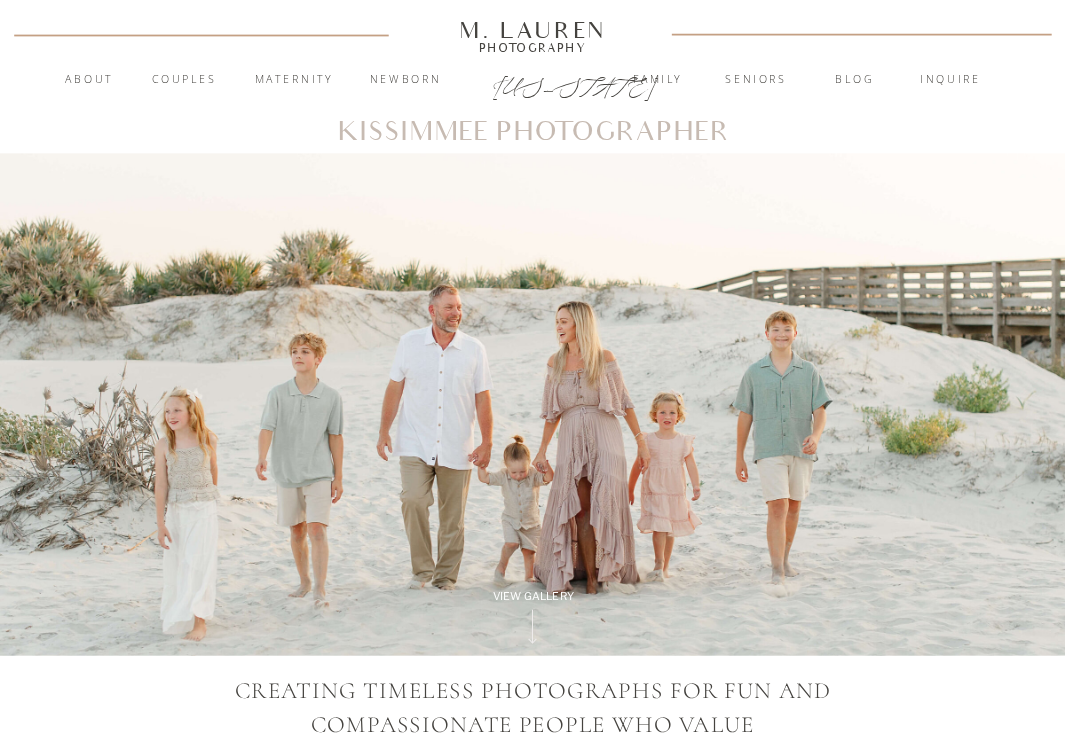type on "**********" 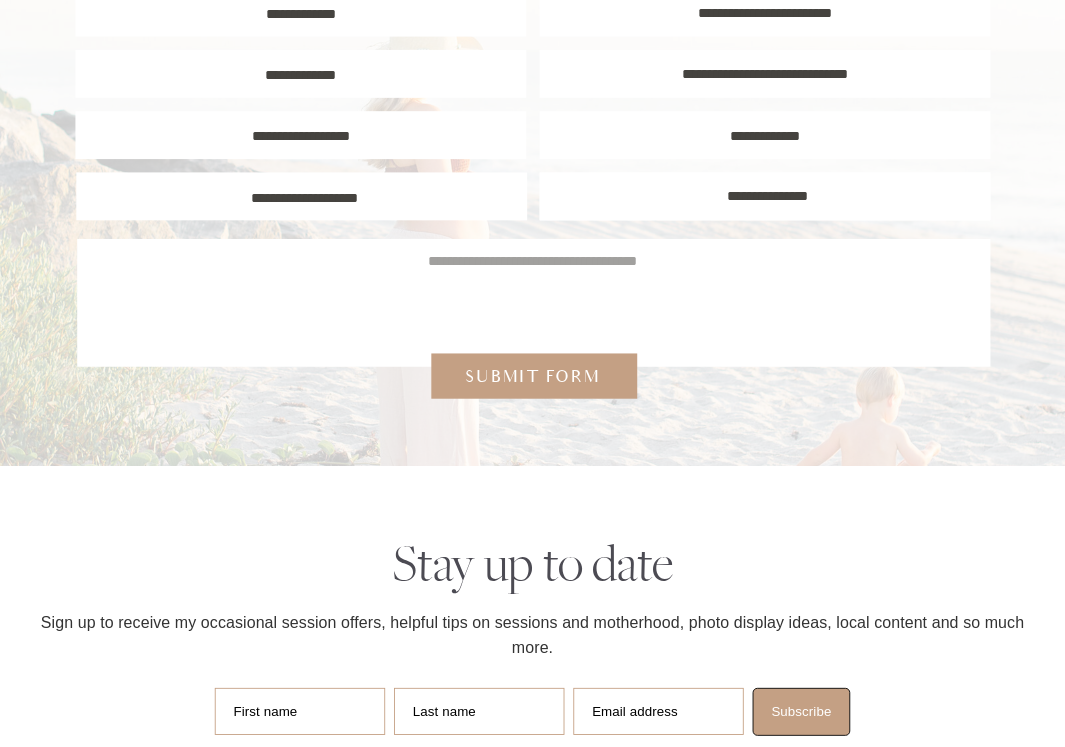 scroll, scrollTop: 8499, scrollLeft: 0, axis: vertical 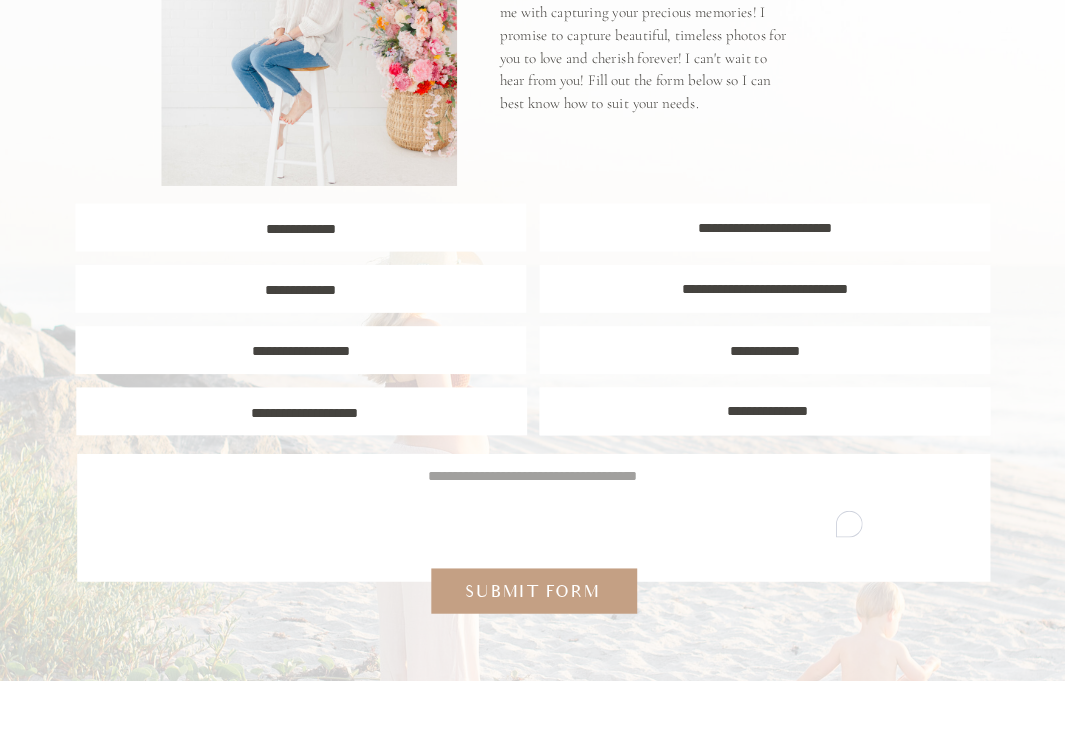 click at bounding box center (532, 508) 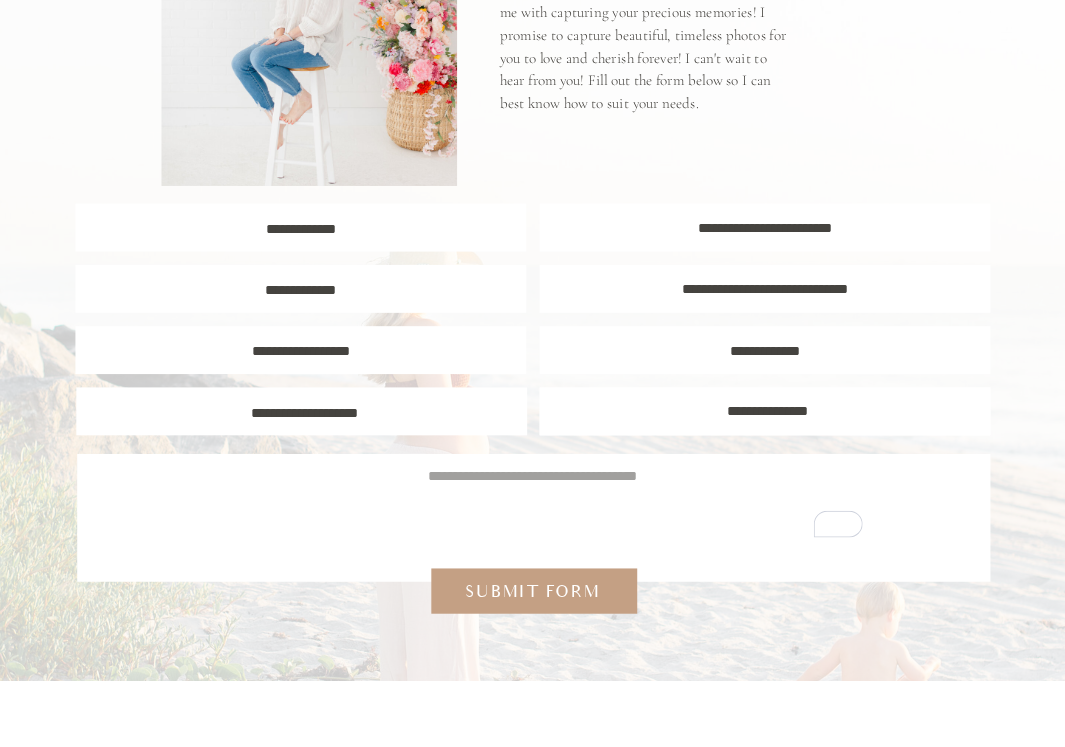click at bounding box center [532, 508] 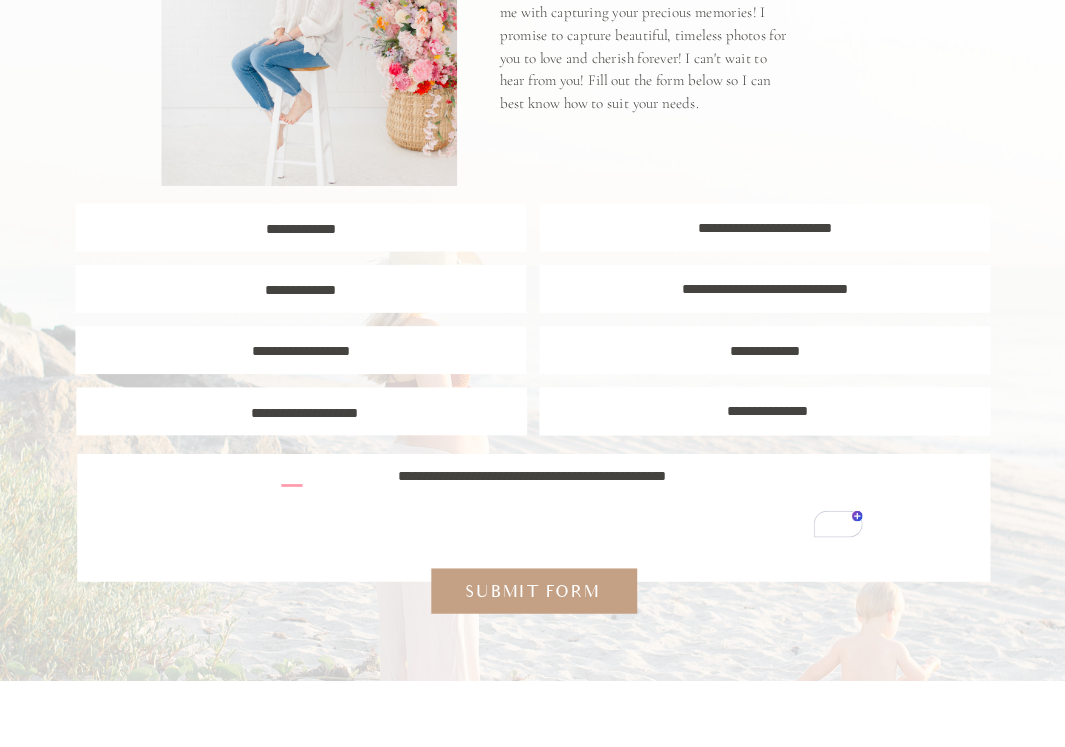 click on "**********" at bounding box center (532, 508) 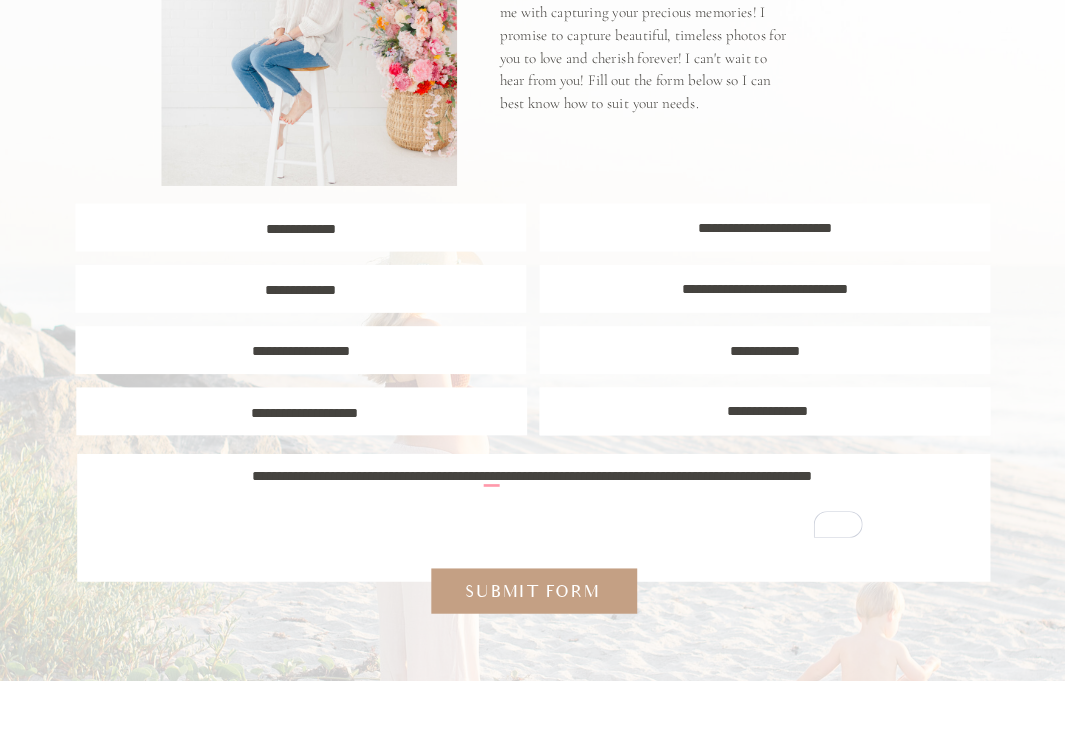 click on "**********" at bounding box center [532, 508] 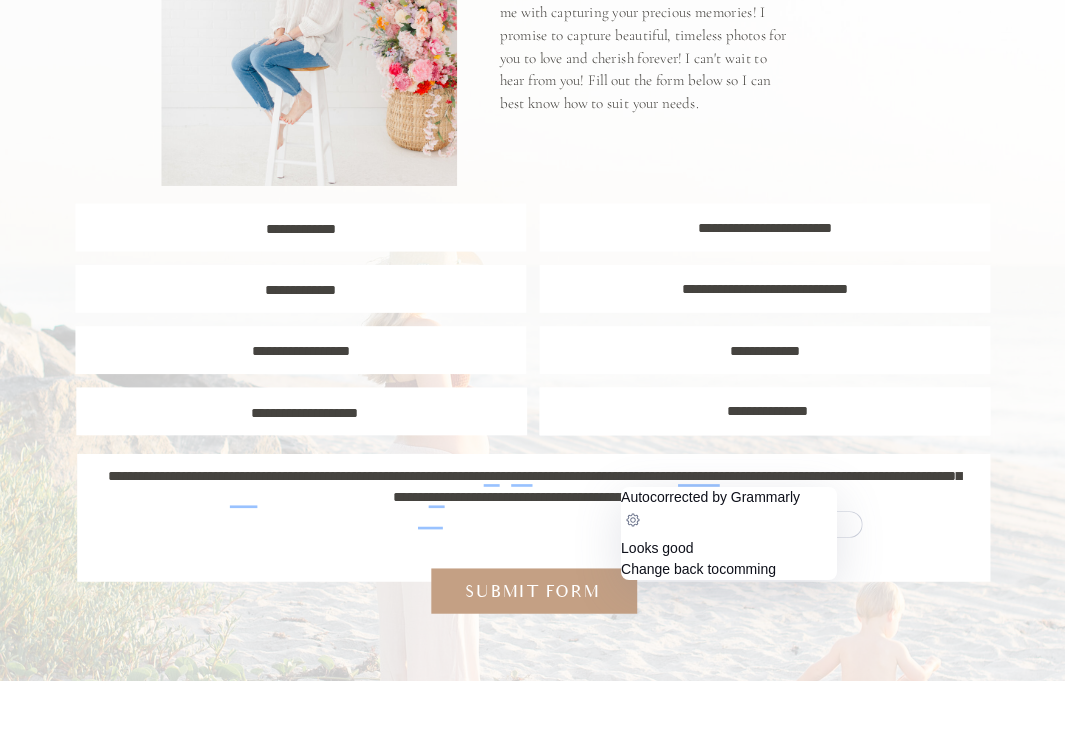 click on "**********" at bounding box center [532, 508] 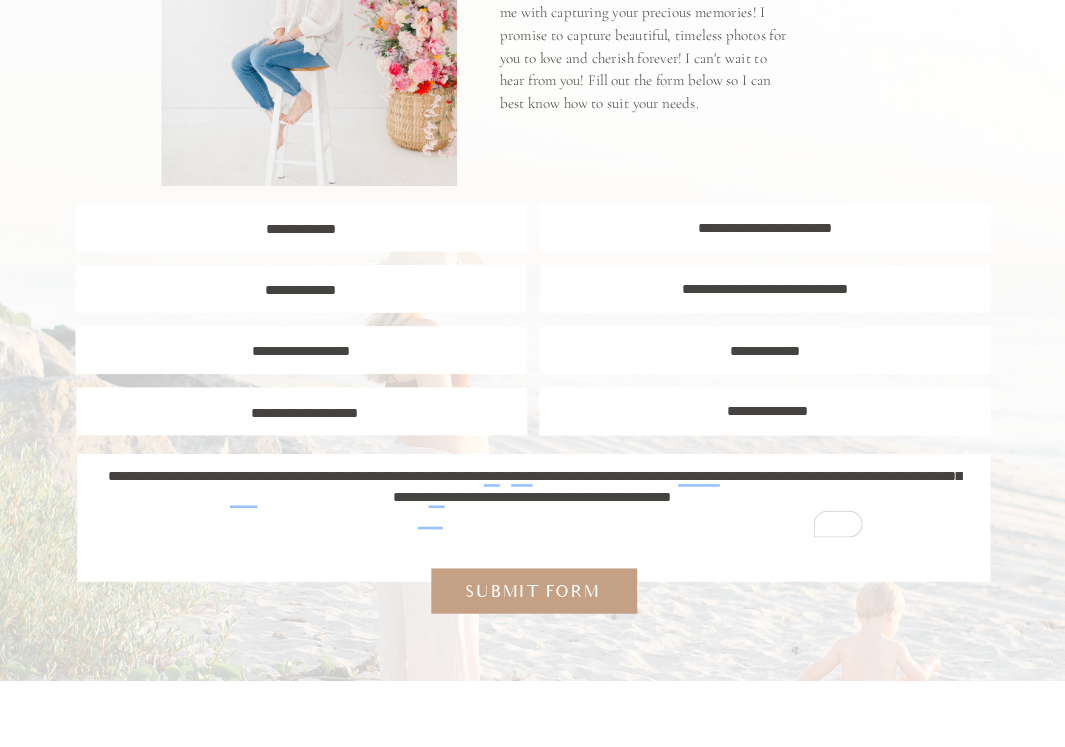 click on "**********" at bounding box center [532, 508] 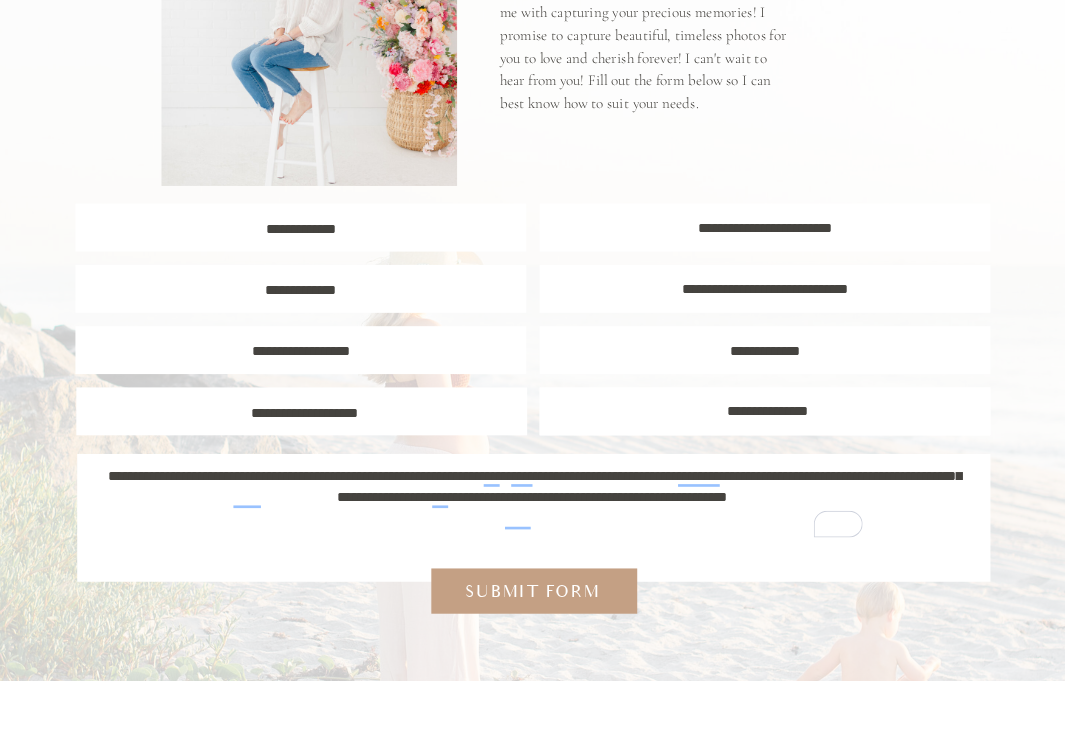 click on "**********" at bounding box center (532, 508) 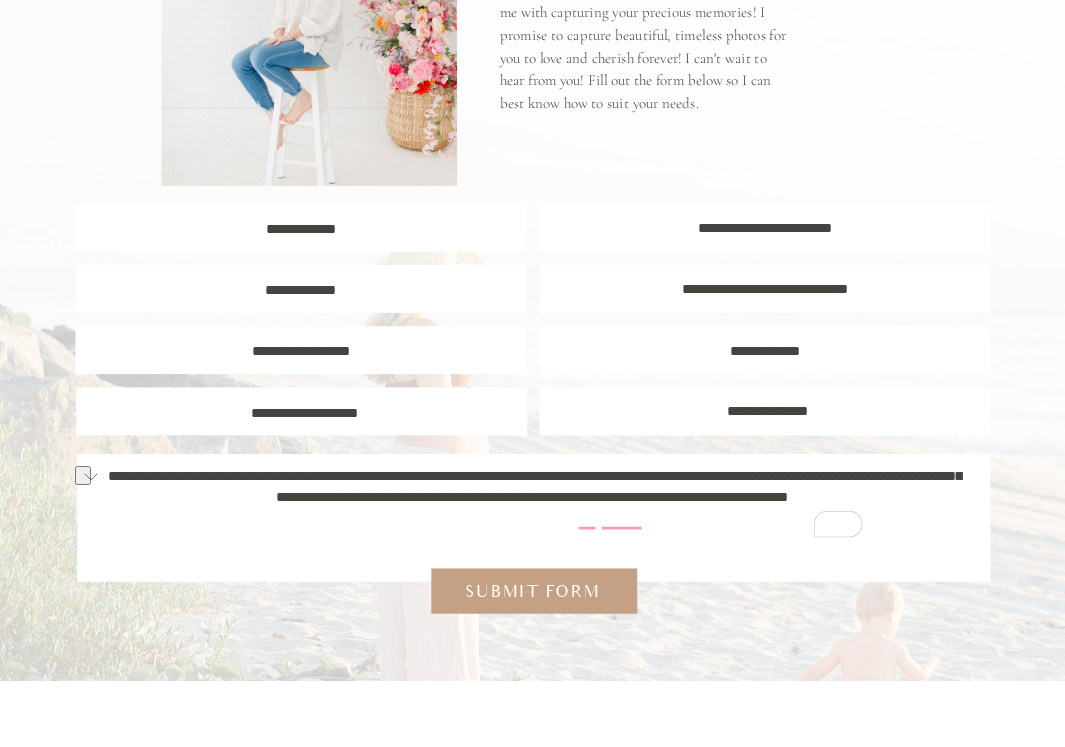 drag, startPoint x: 748, startPoint y: 533, endPoint x: 921, endPoint y: 516, distance: 173.83325 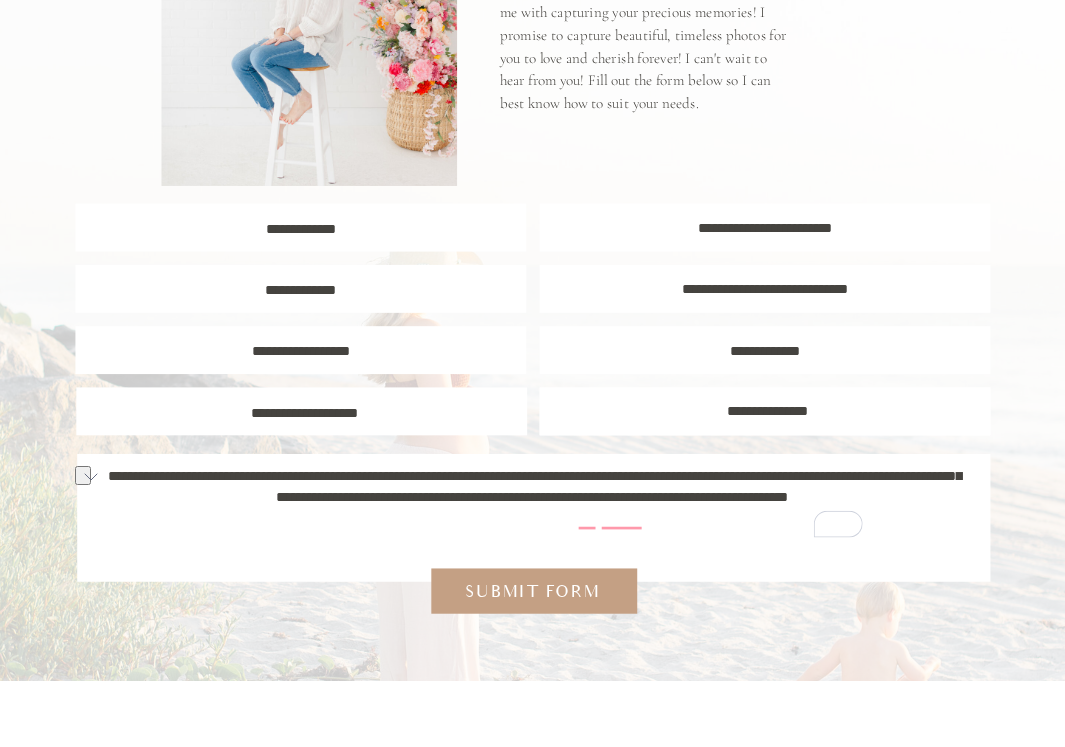 click on "**********" at bounding box center (532, 508) 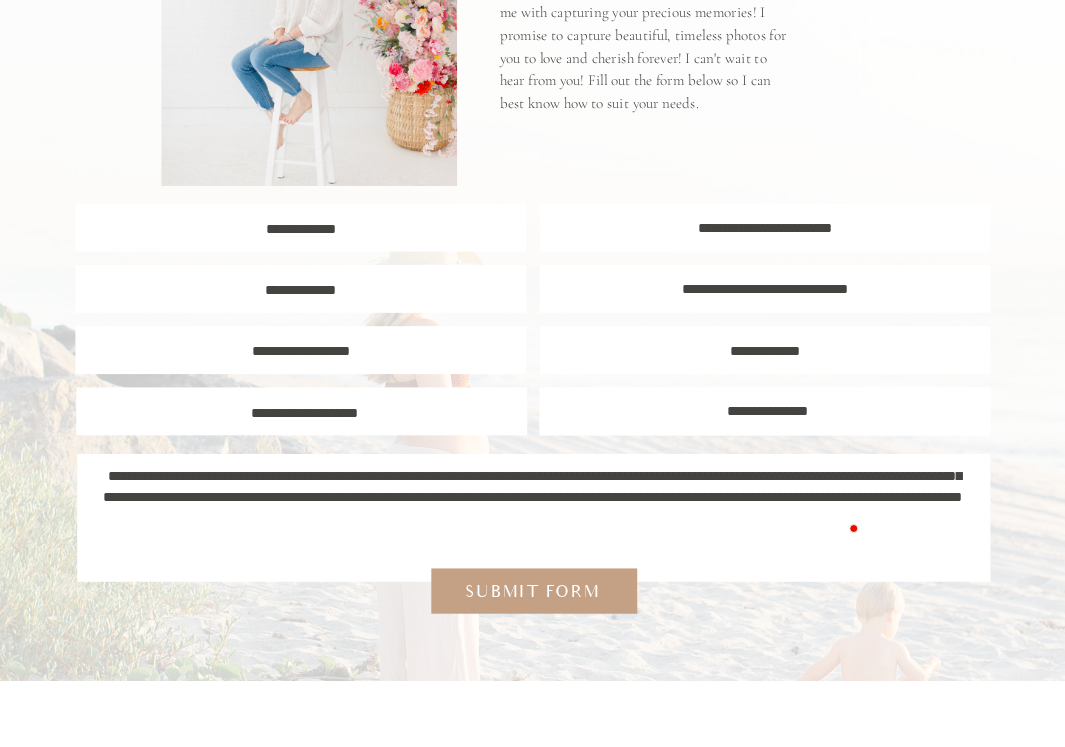 scroll, scrollTop: 21, scrollLeft: 0, axis: vertical 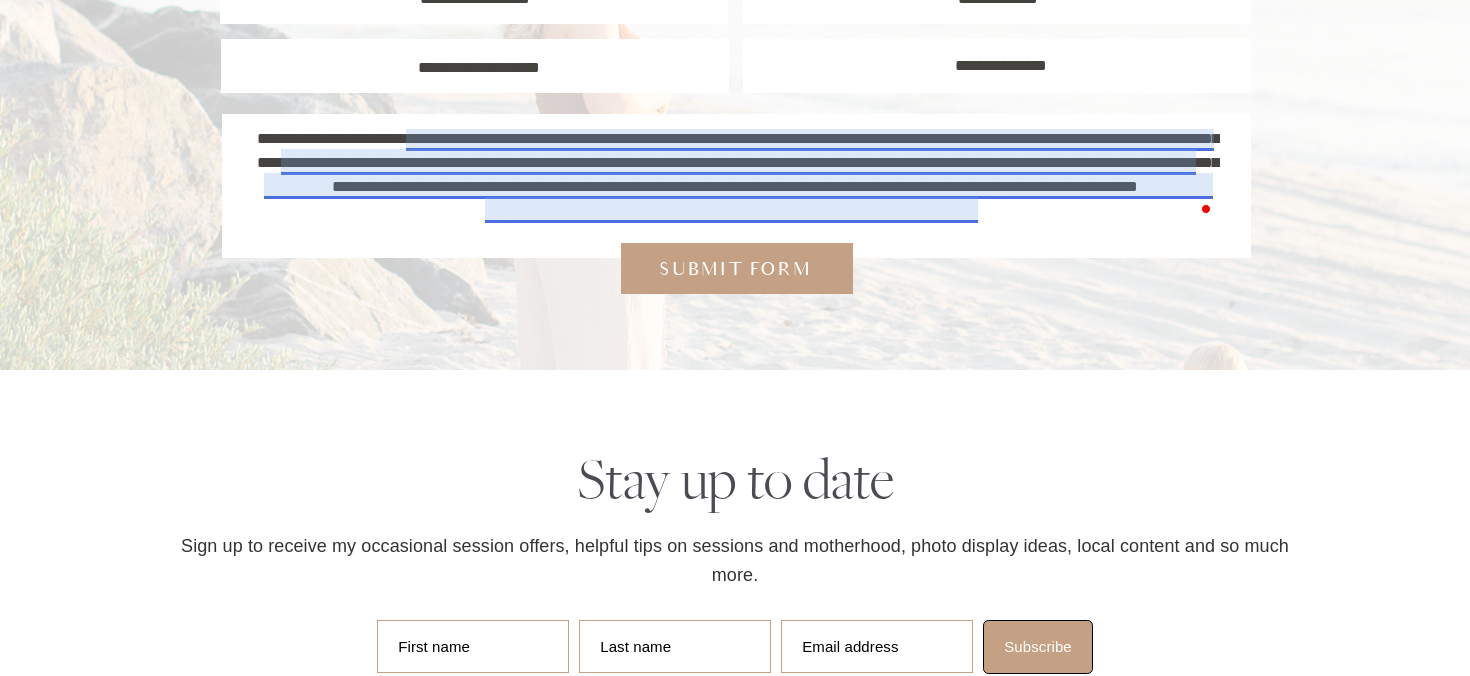 click on "**********" at bounding box center (735, 175) 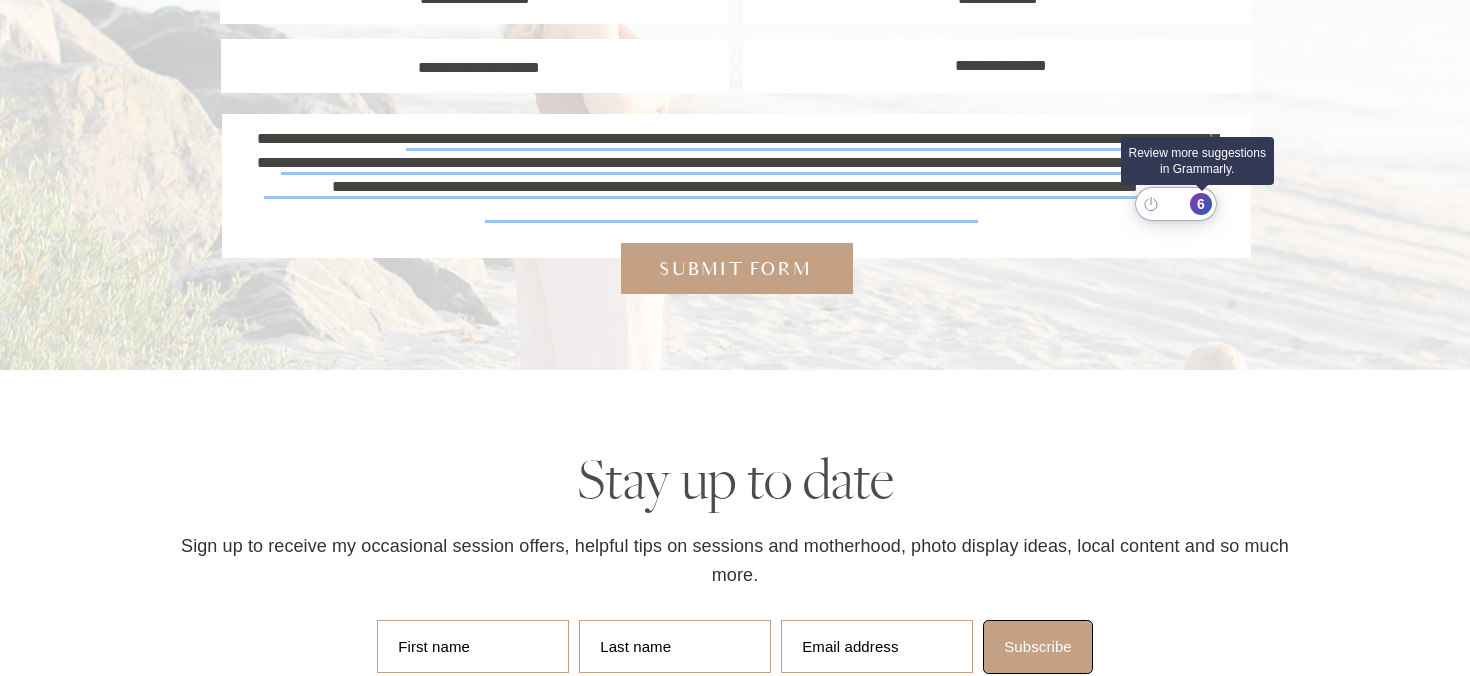 click on "6" 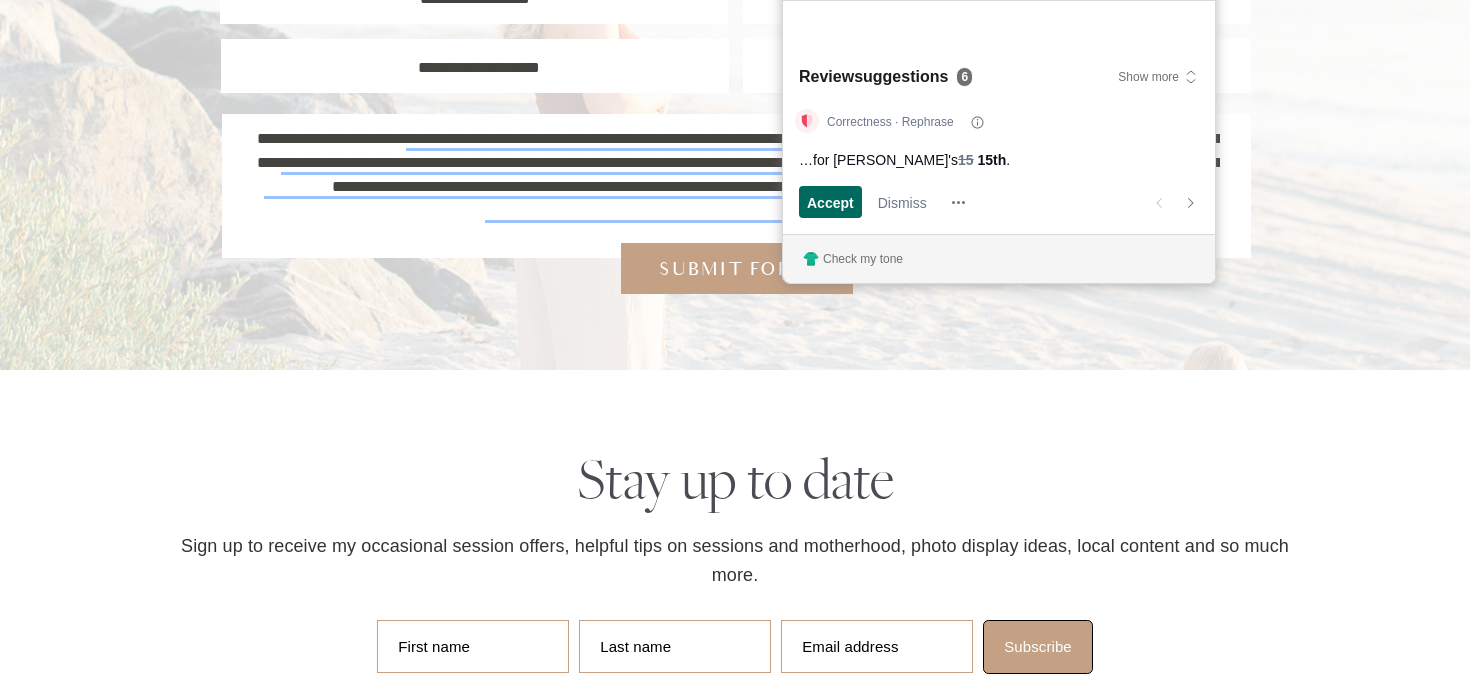 click on "Accept" at bounding box center [830, 202] 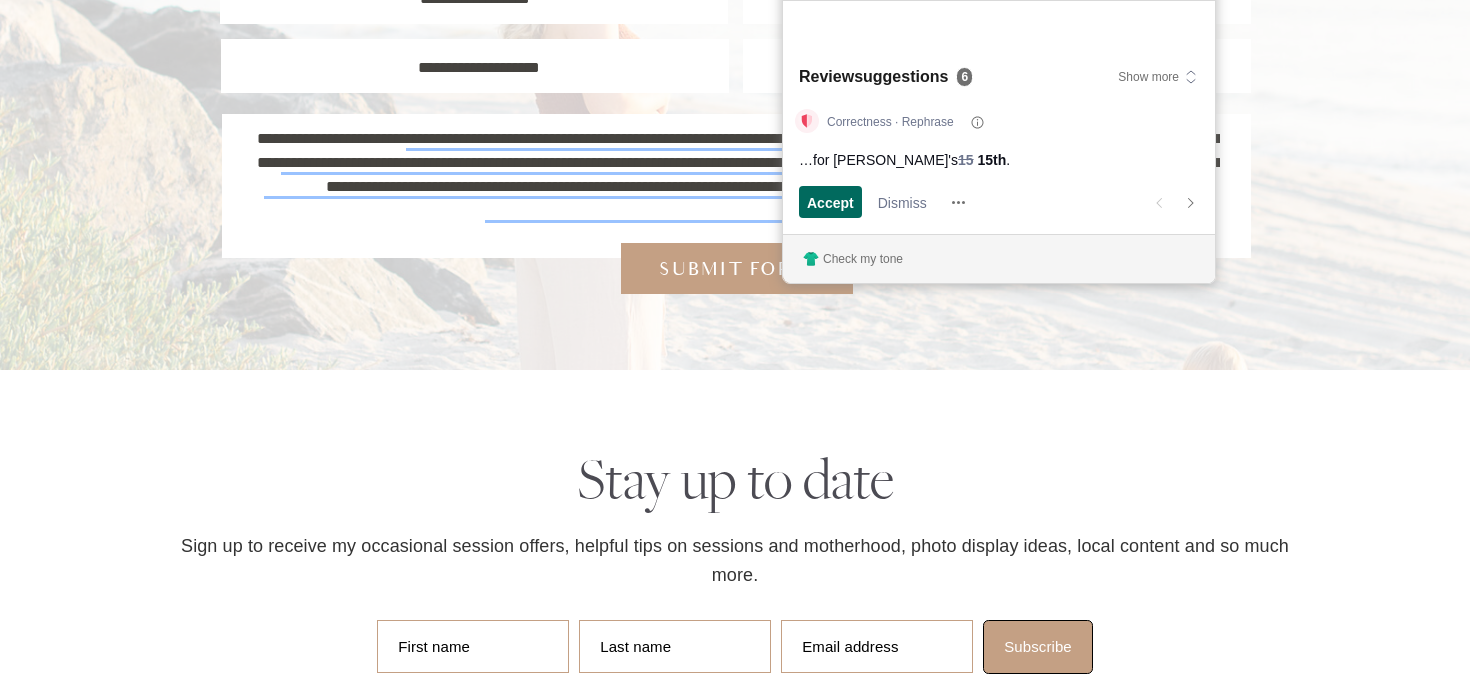 scroll, scrollTop: 0, scrollLeft: 0, axis: both 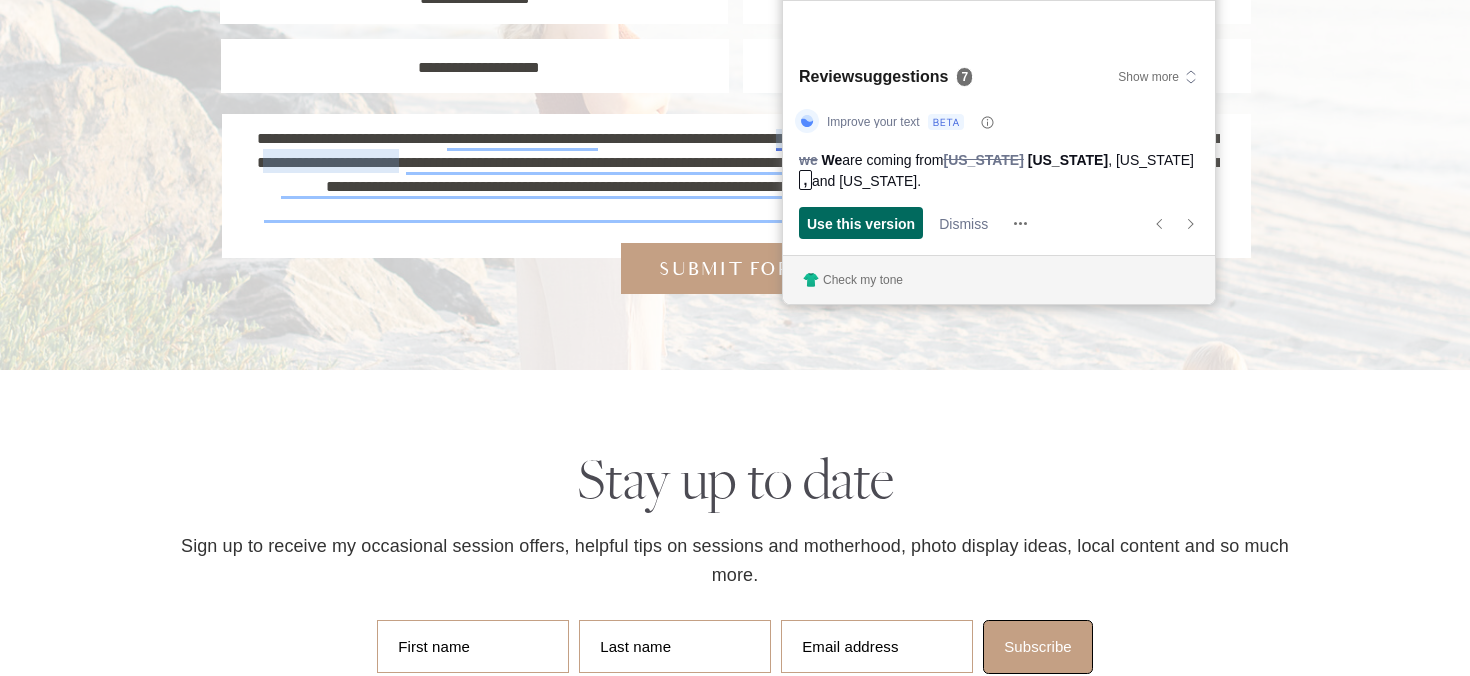 click on "Use this version" at bounding box center [861, 223] 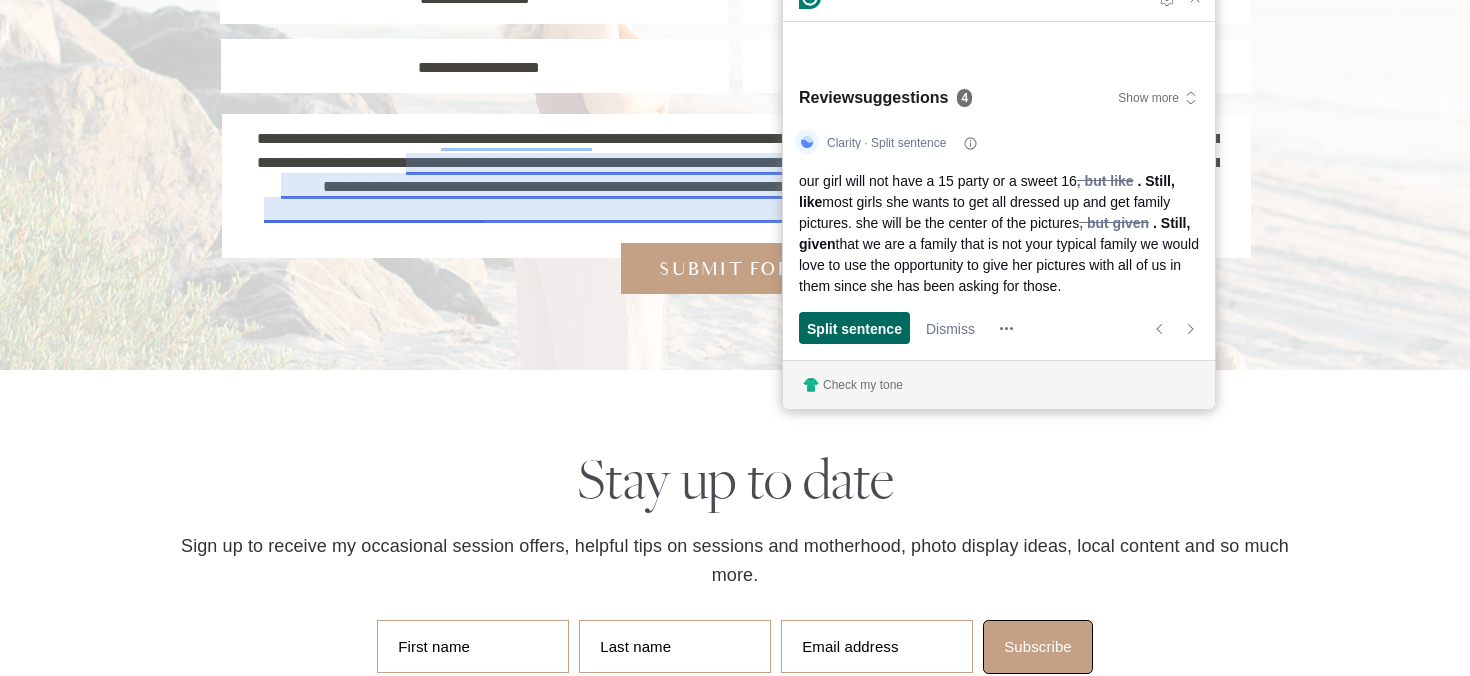 click on "Split sentence" at bounding box center (854, 328) 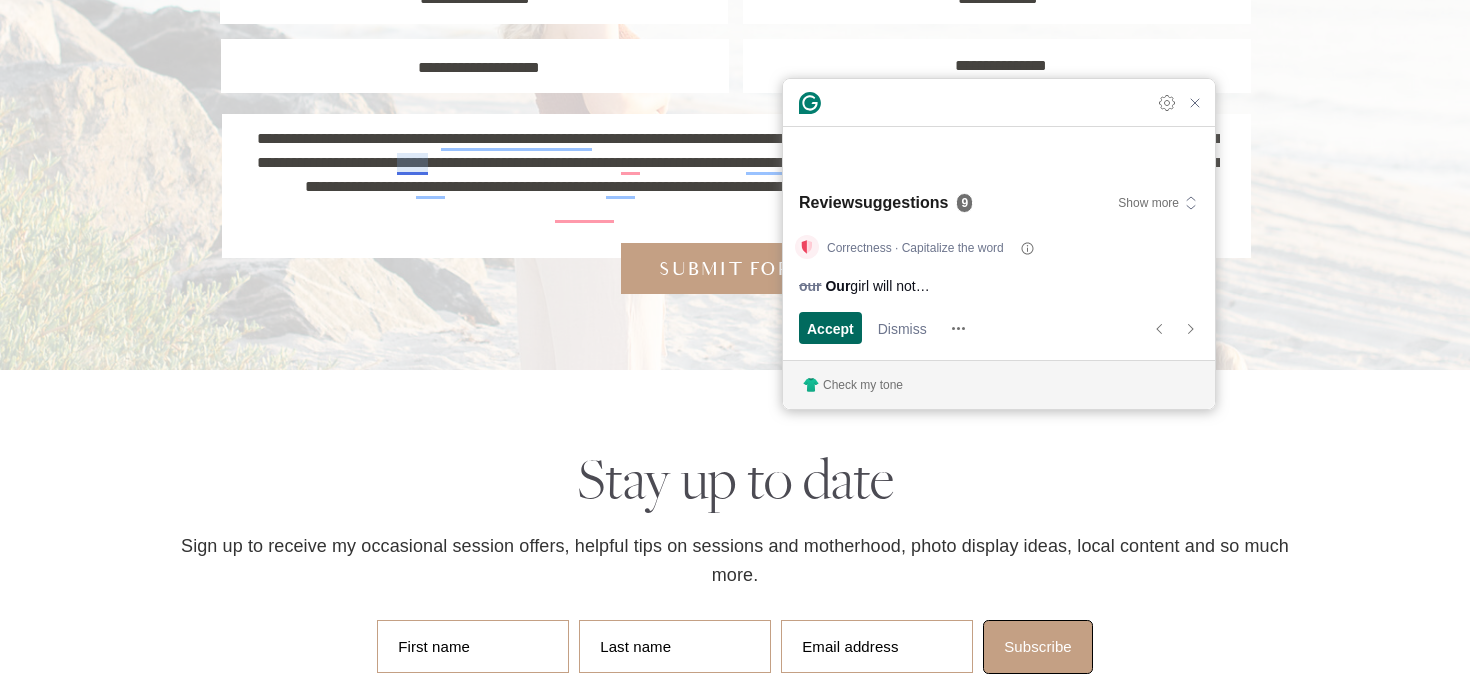 click on "Accept" at bounding box center (830, 328) 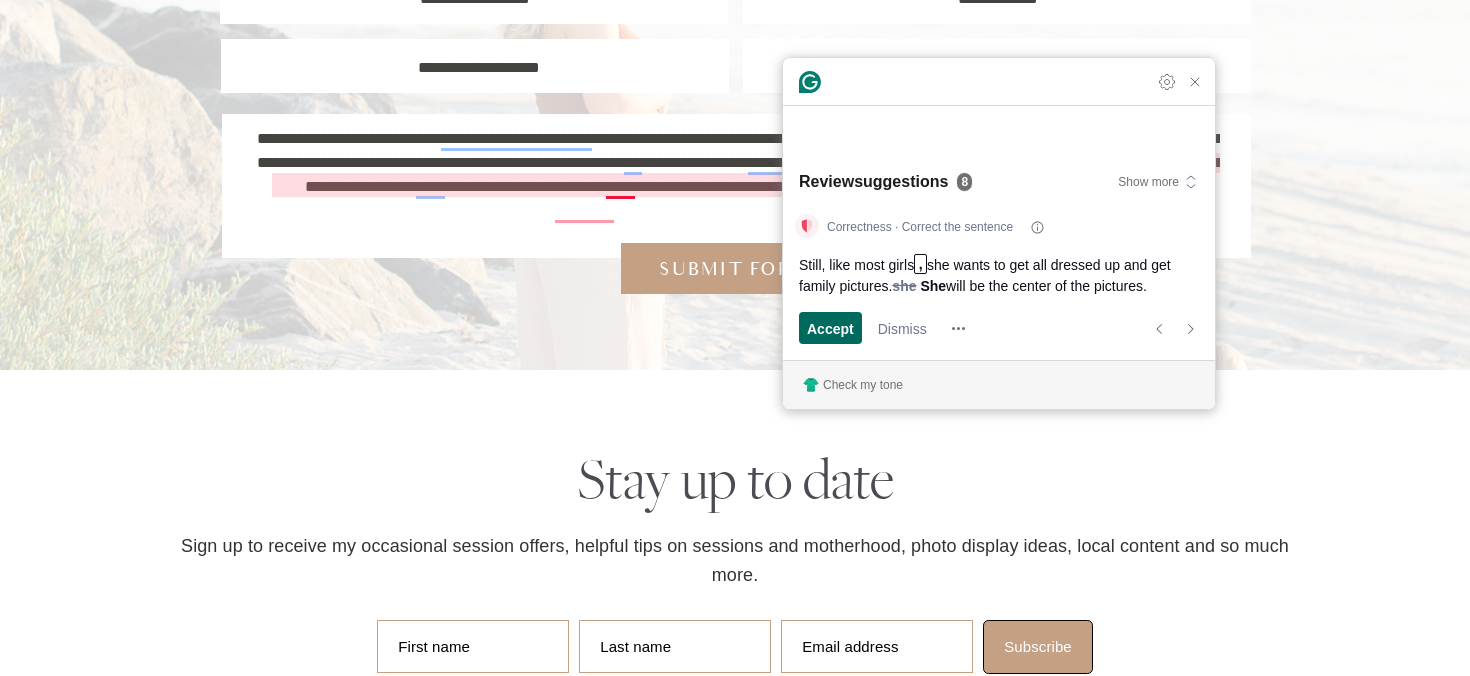 click on "Accept" at bounding box center [830, 328] 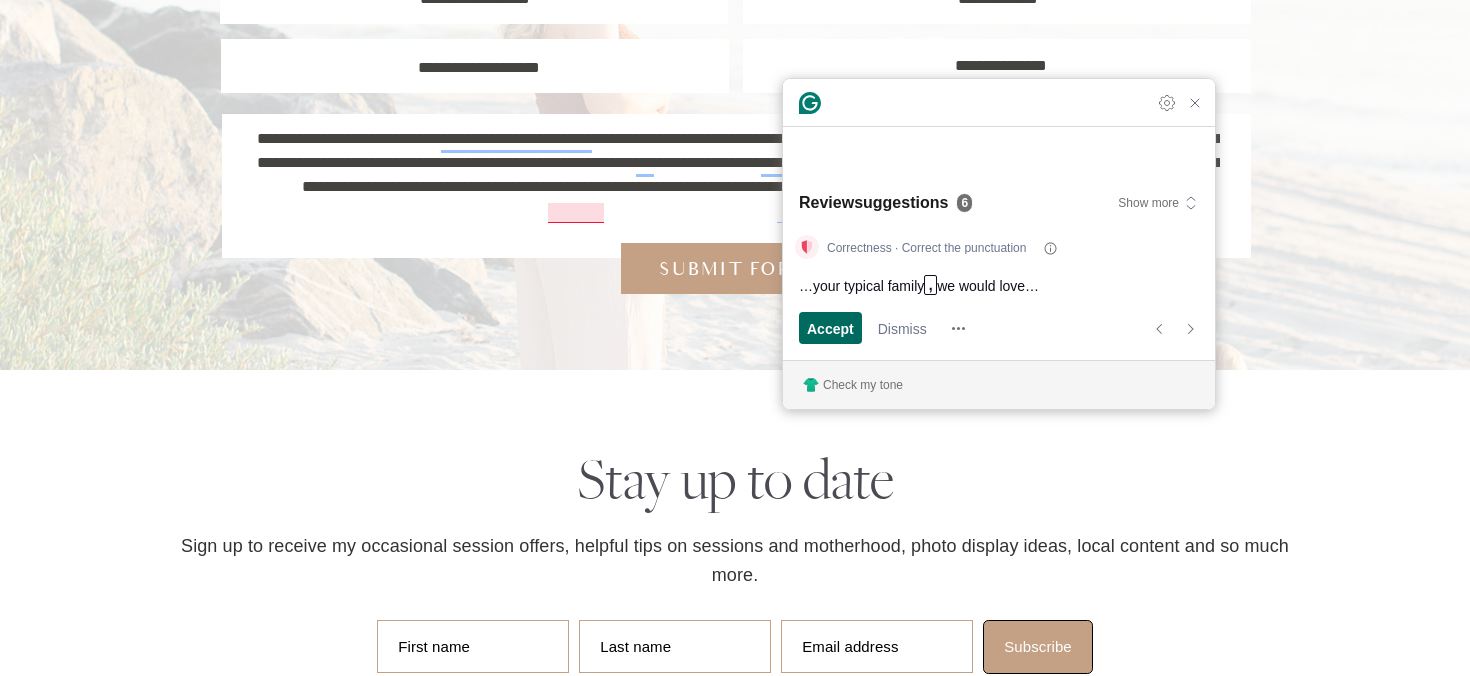 scroll, scrollTop: 26, scrollLeft: 0, axis: vertical 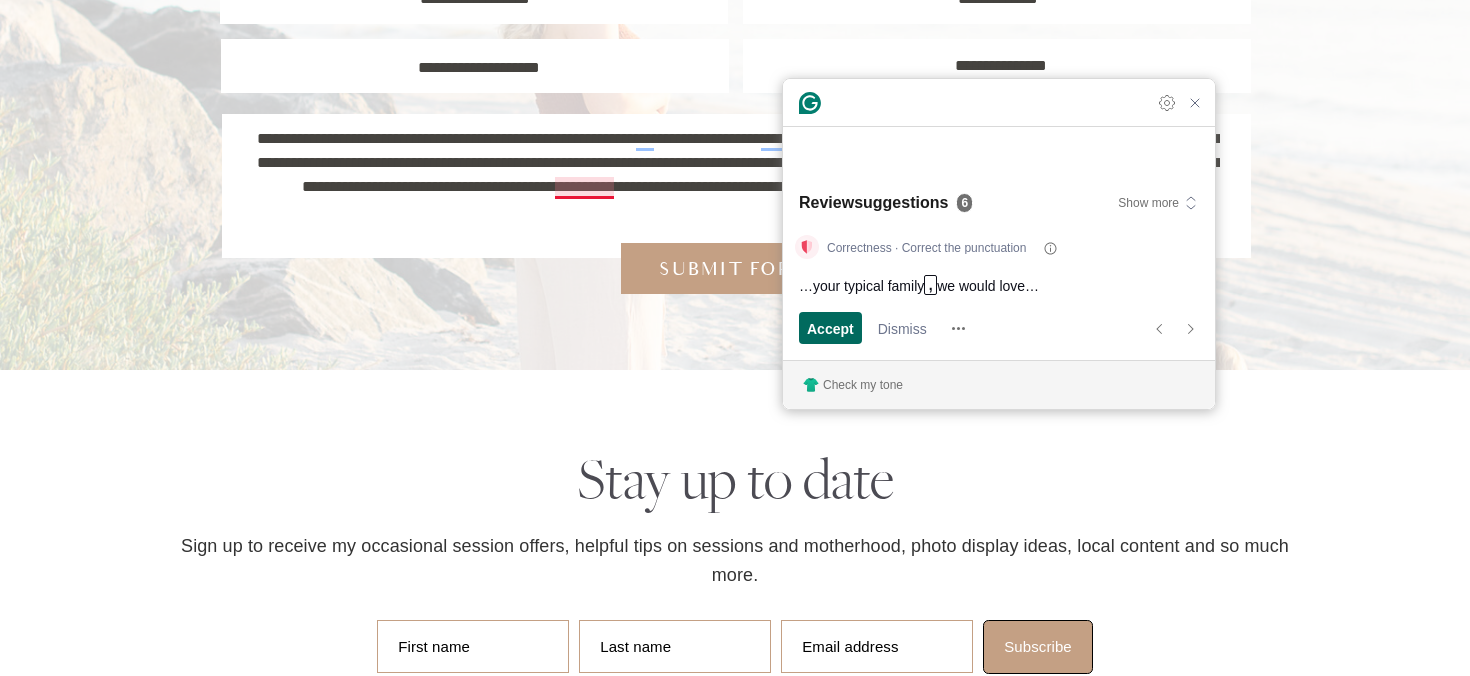 click on "Accept" at bounding box center (830, 328) 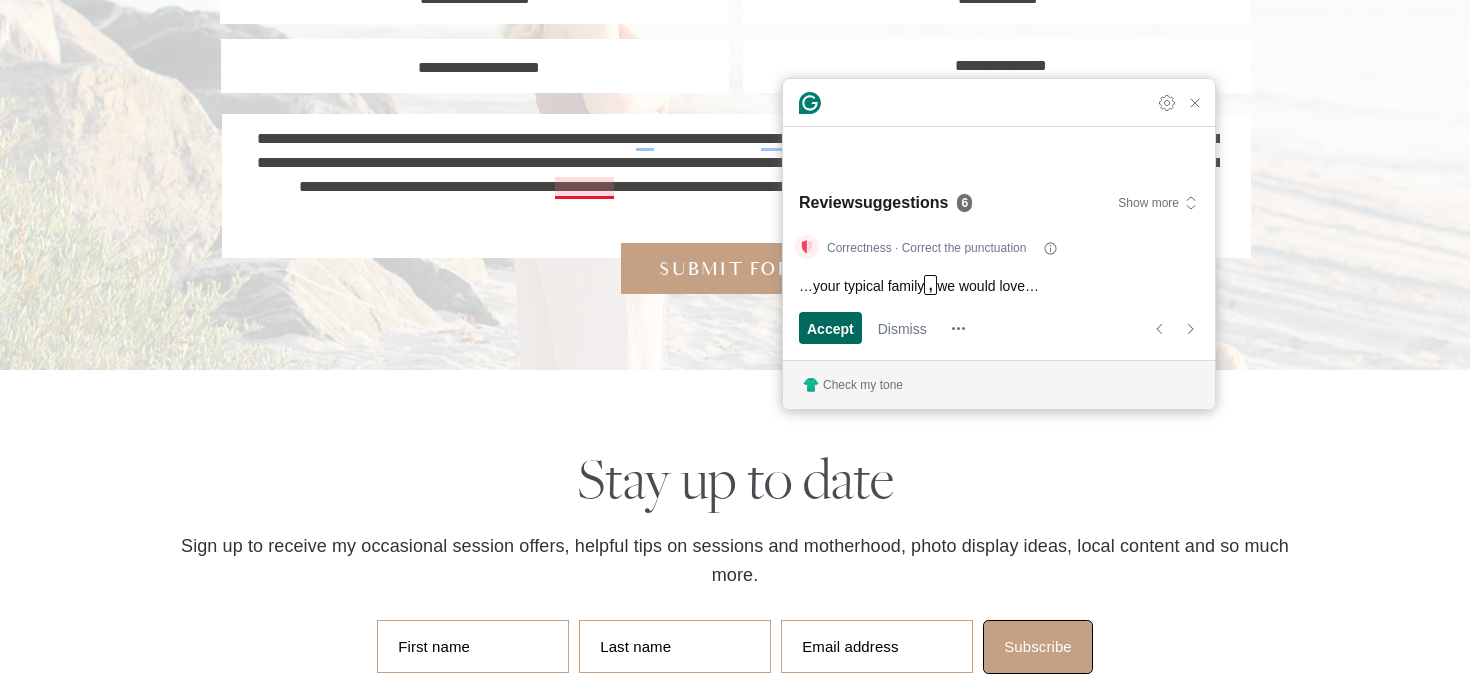 scroll, scrollTop: 4, scrollLeft: 0, axis: vertical 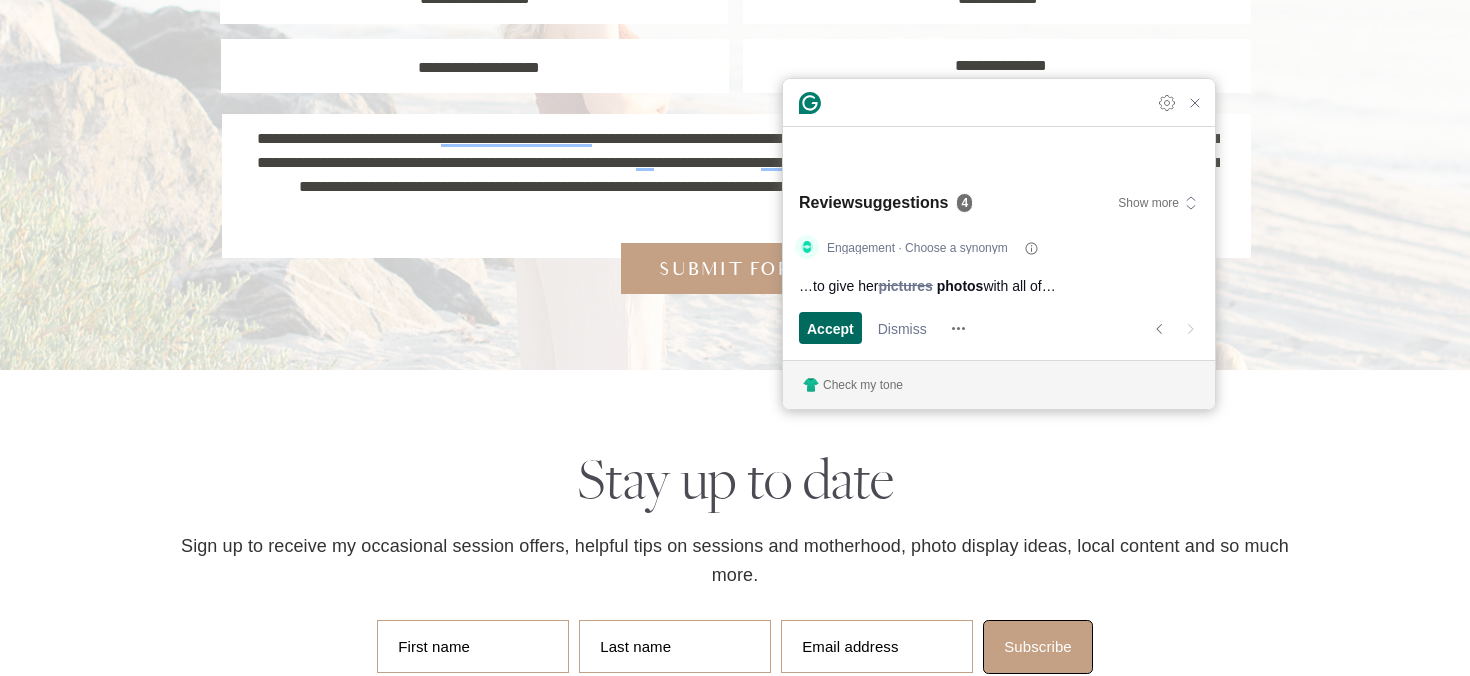 click on "Accept" at bounding box center (830, 328) 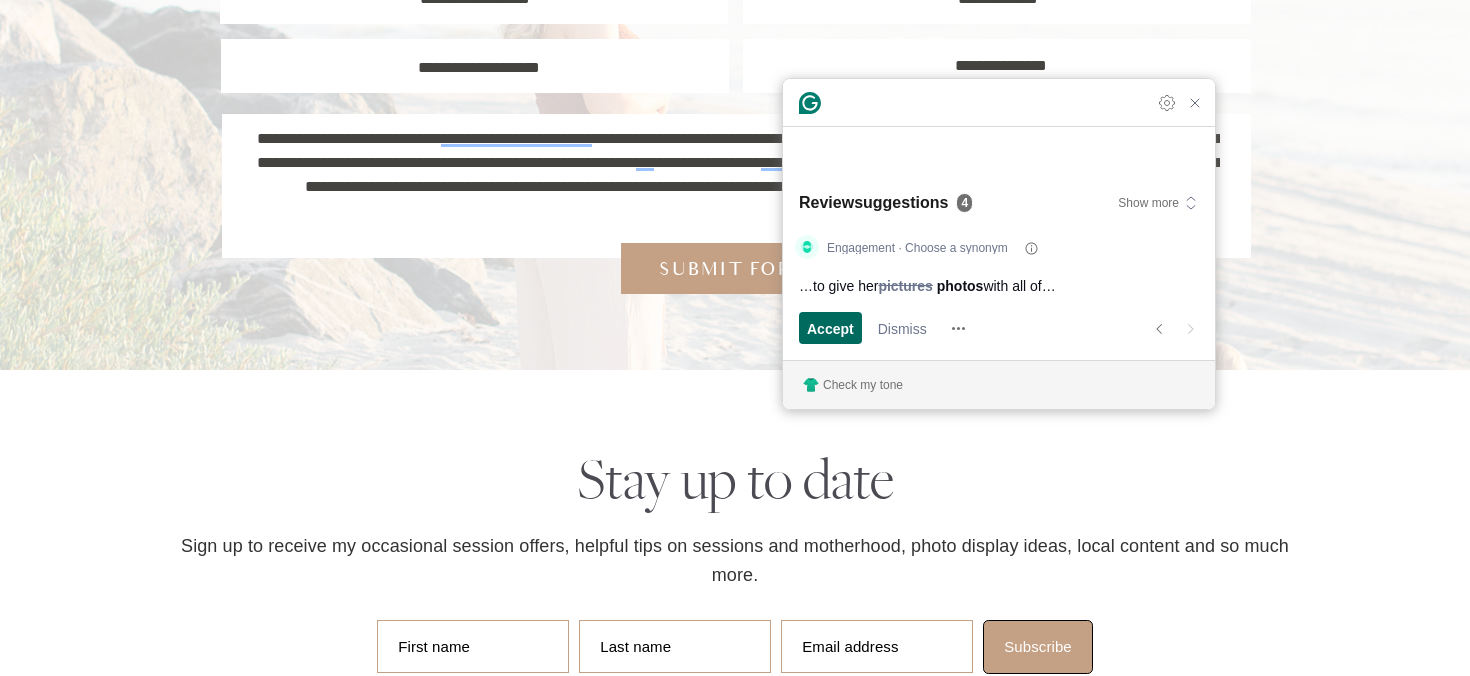 scroll, scrollTop: 0, scrollLeft: 0, axis: both 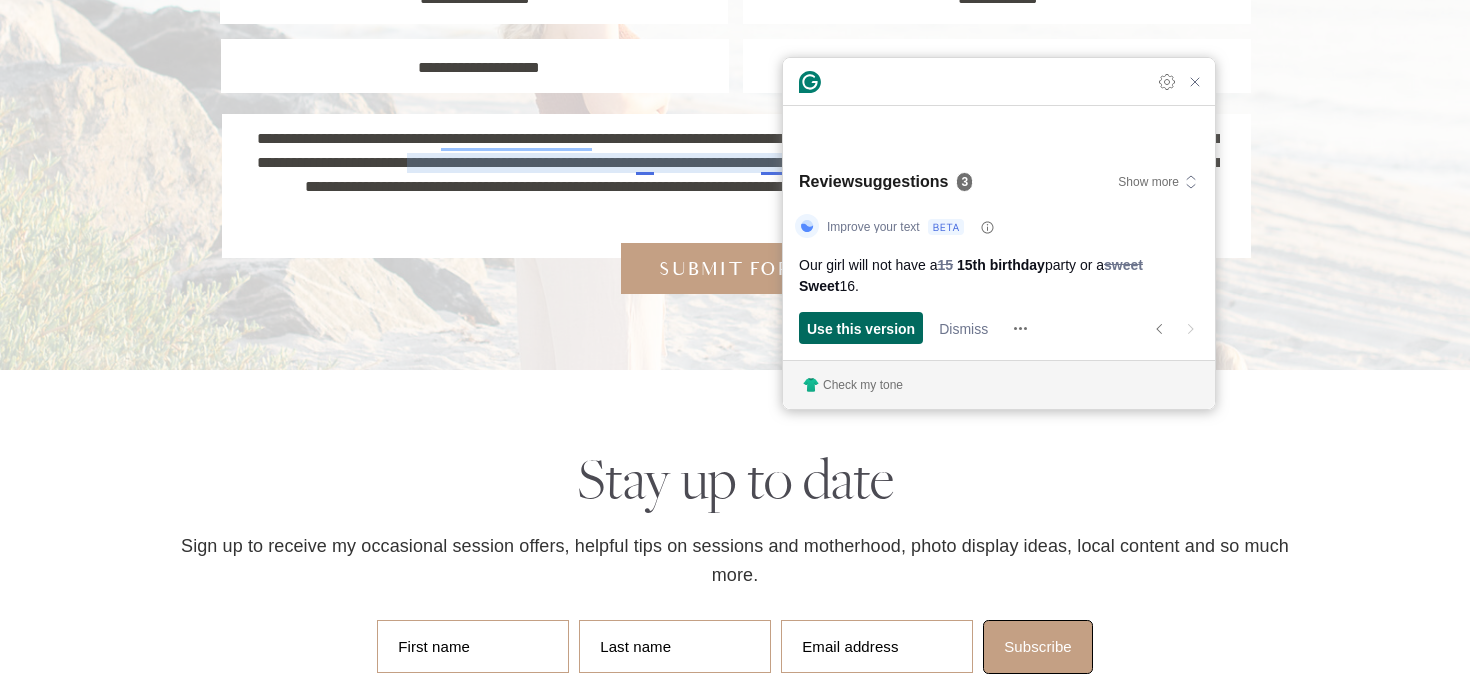 click on "Use this version" at bounding box center (861, 328) 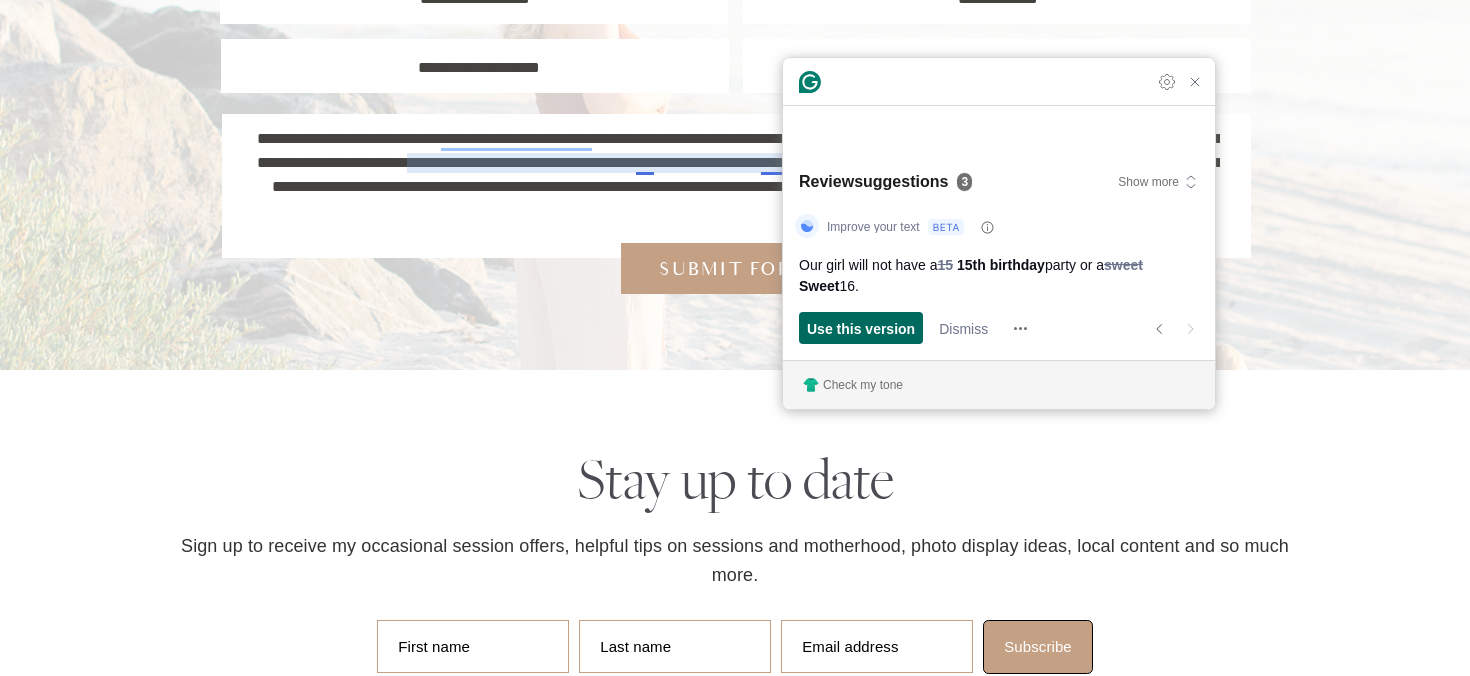 scroll, scrollTop: 0, scrollLeft: 0, axis: both 